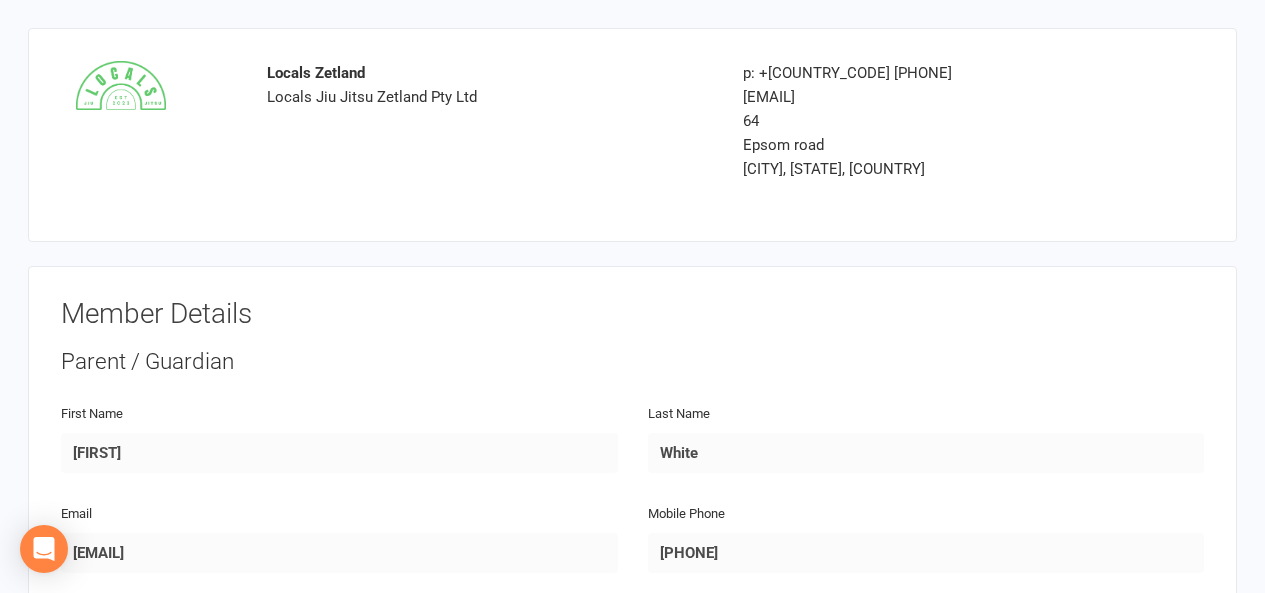 scroll, scrollTop: 182, scrollLeft: 0, axis: vertical 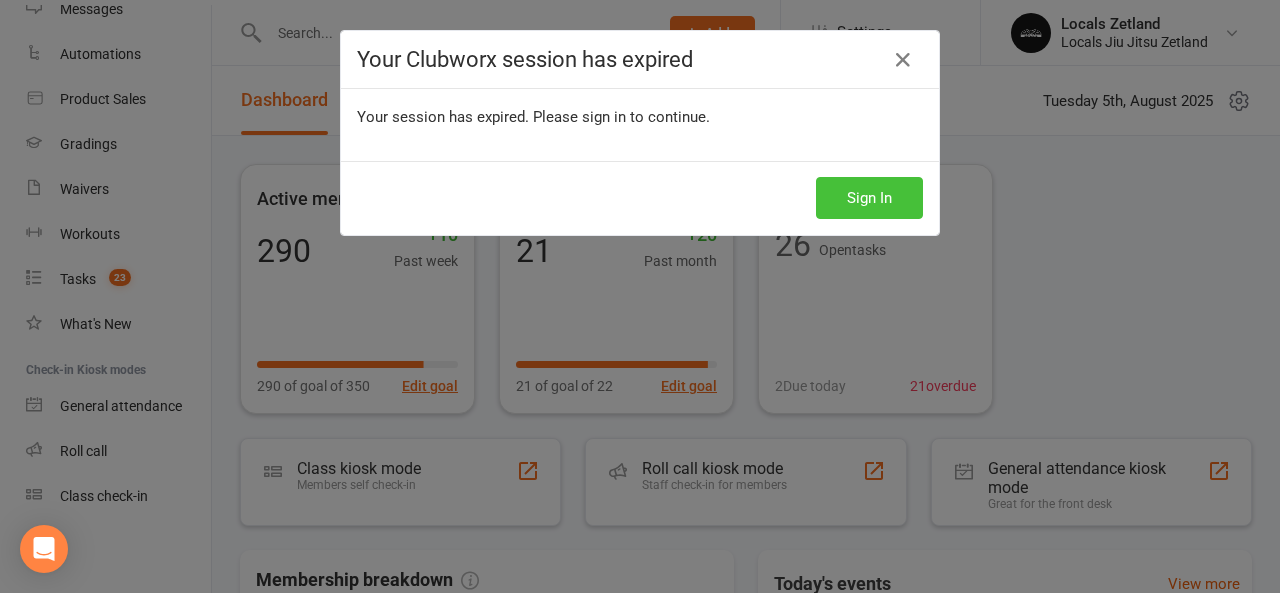 click on "Sign In" at bounding box center (869, 198) 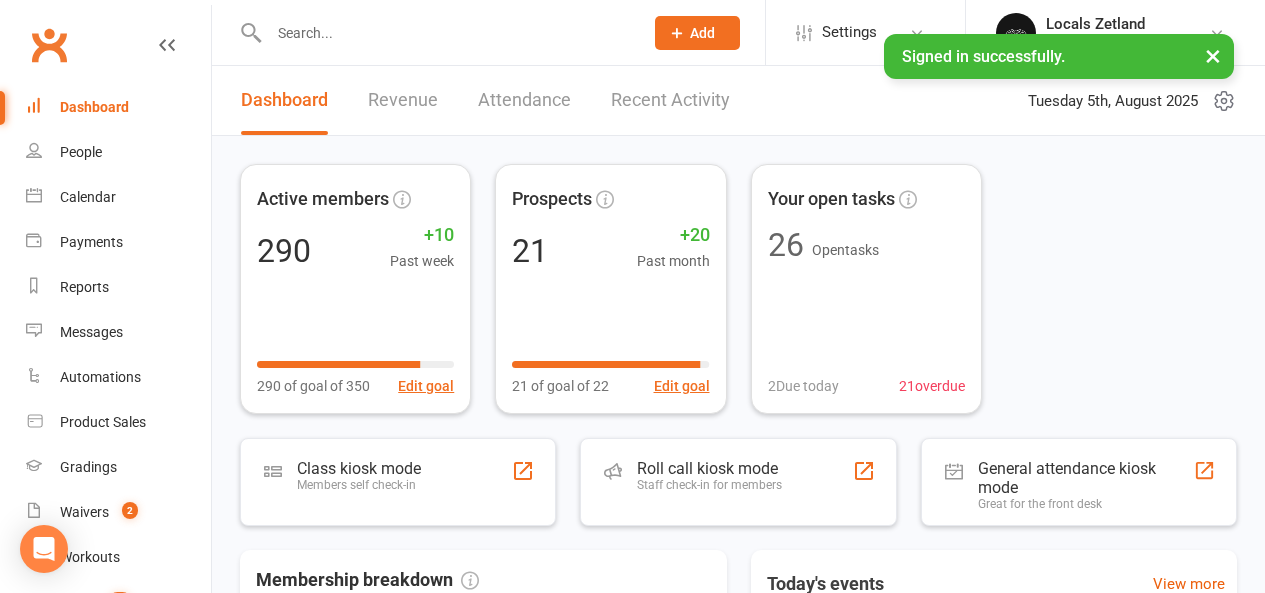 scroll, scrollTop: 0, scrollLeft: 0, axis: both 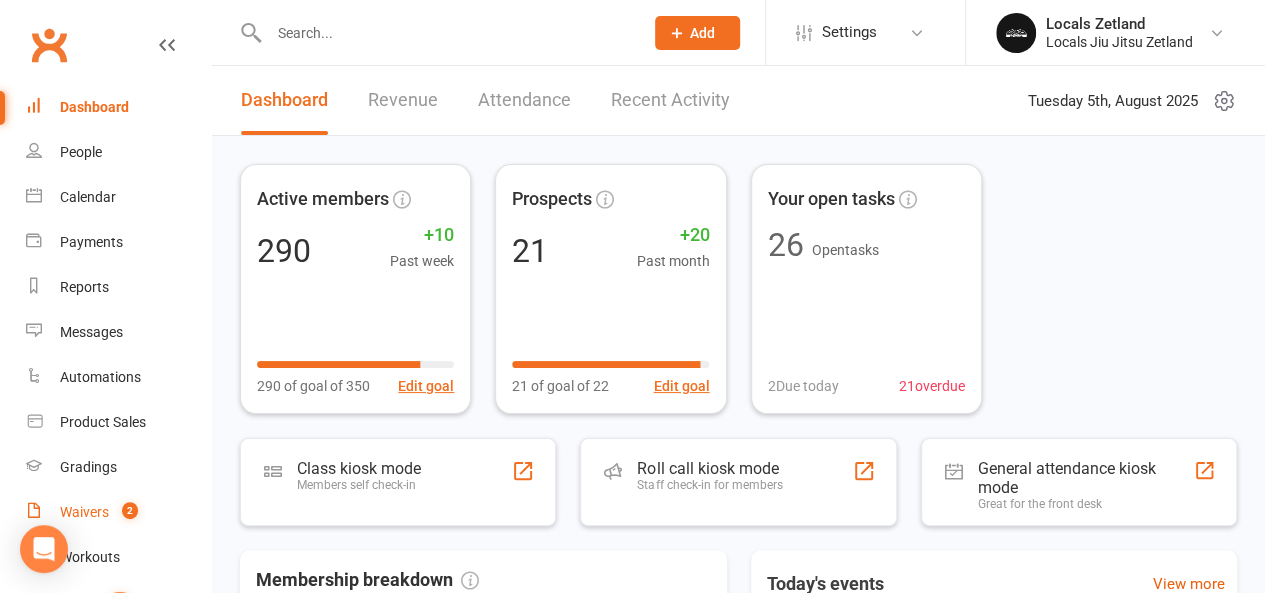 click on "Waivers" at bounding box center [84, 512] 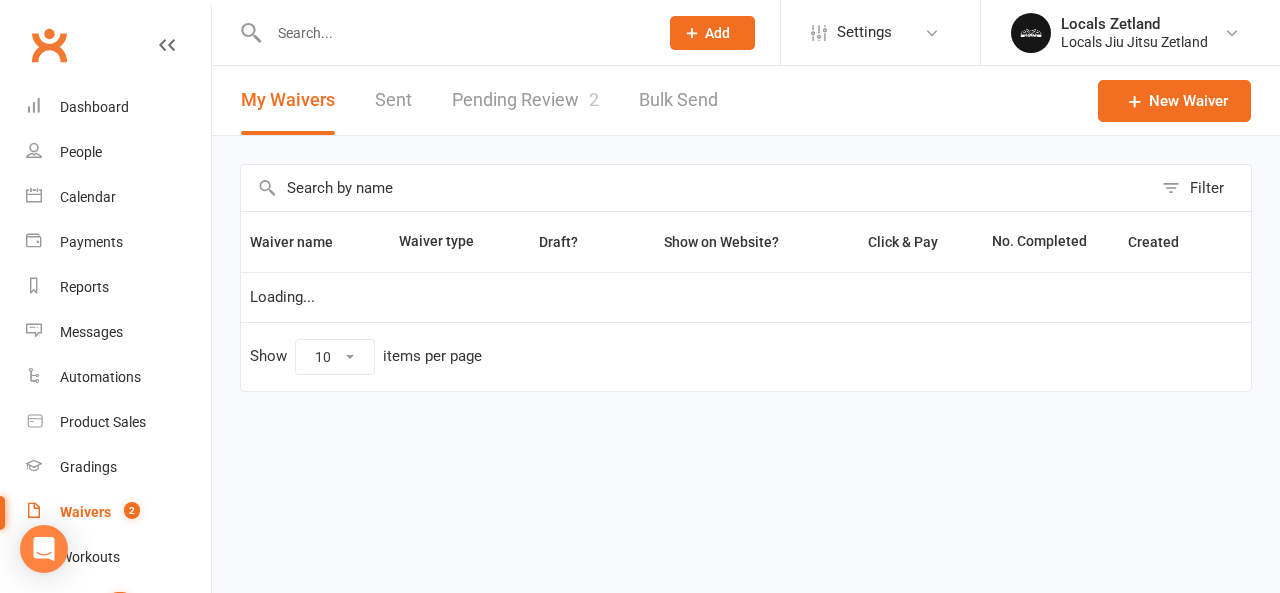 select on "100" 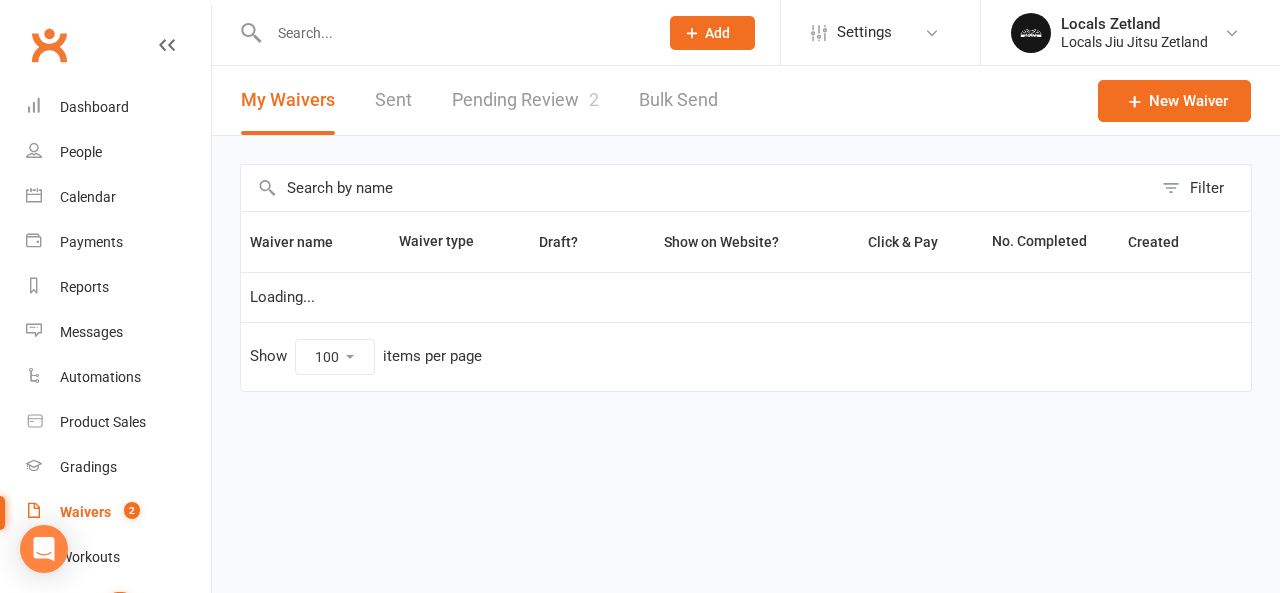 click on "Pending Review 2" at bounding box center [525, 100] 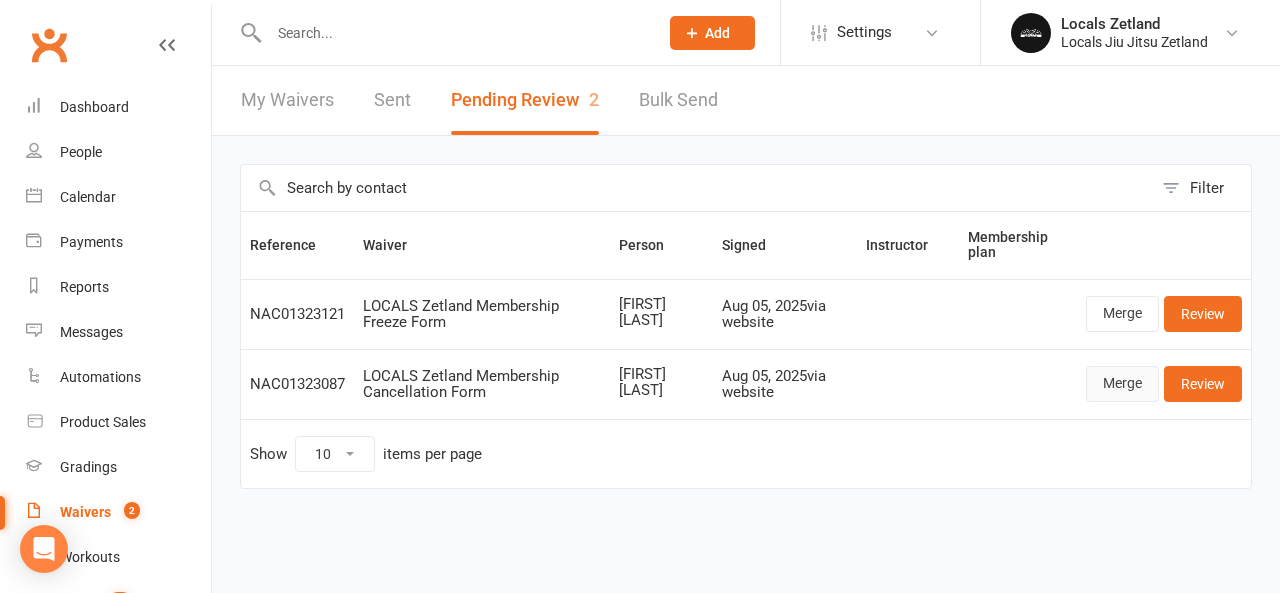 click on "Merge" at bounding box center [1122, 384] 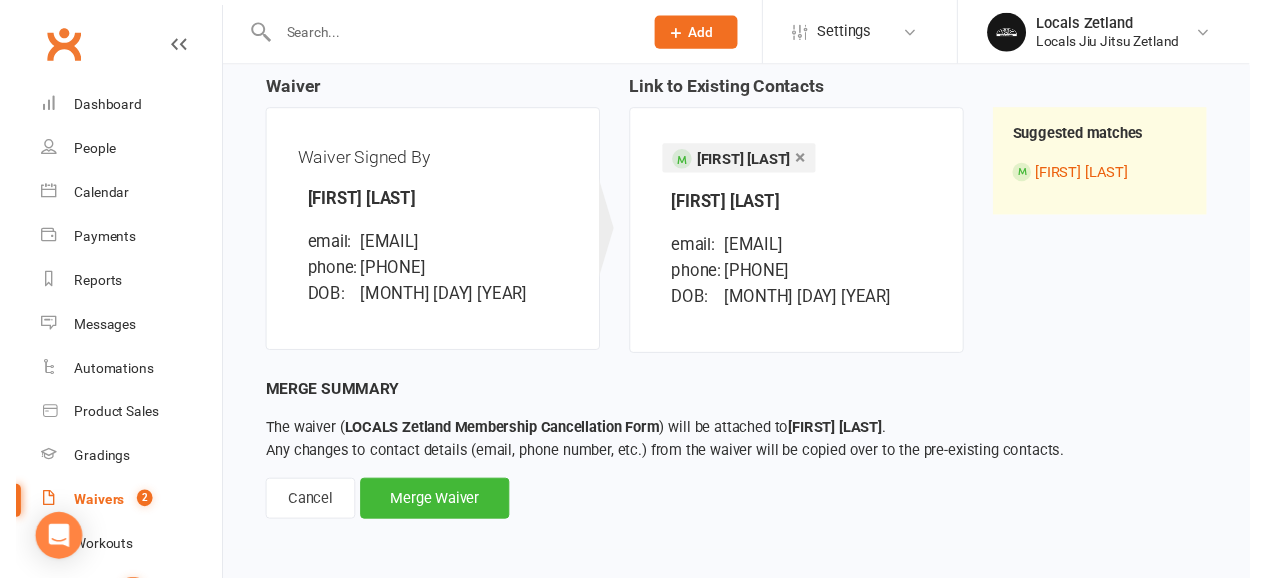 scroll, scrollTop: 228, scrollLeft: 0, axis: vertical 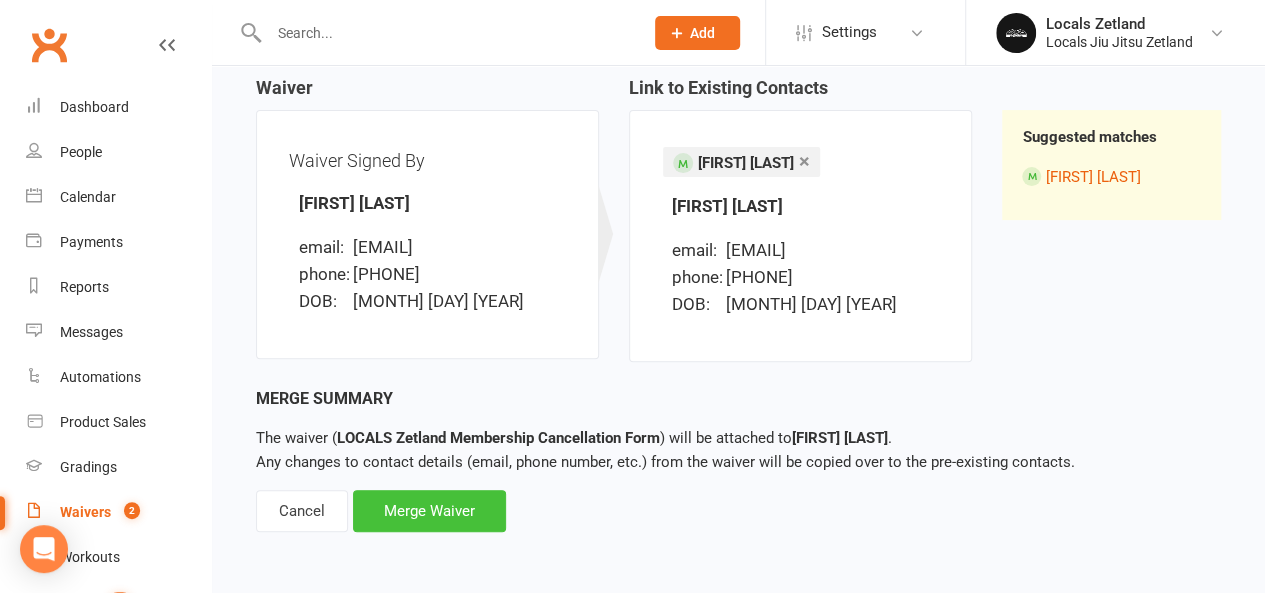 click on "Merge Waiver" at bounding box center [429, 511] 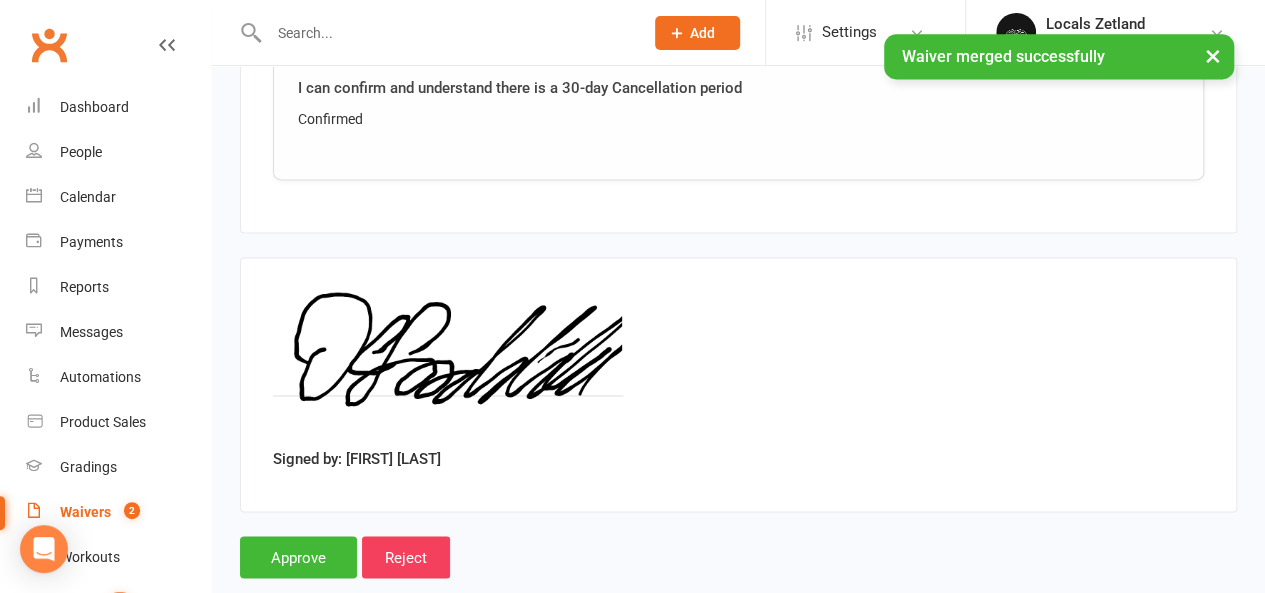 scroll, scrollTop: 1376, scrollLeft: 0, axis: vertical 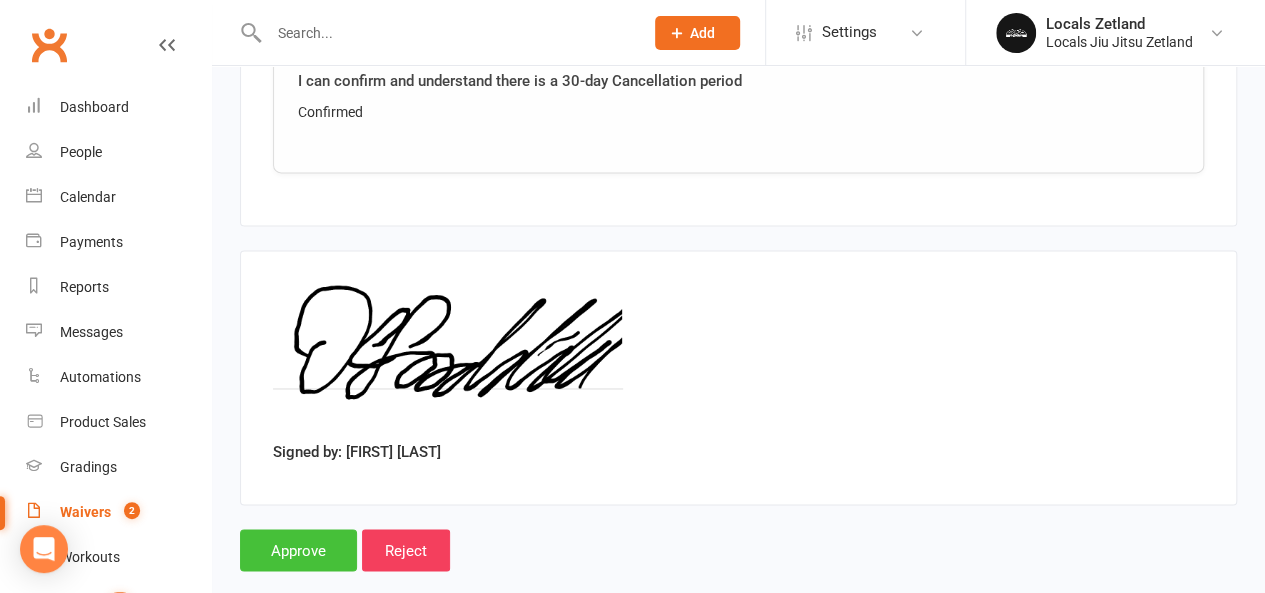 click on "Approve" at bounding box center (298, 550) 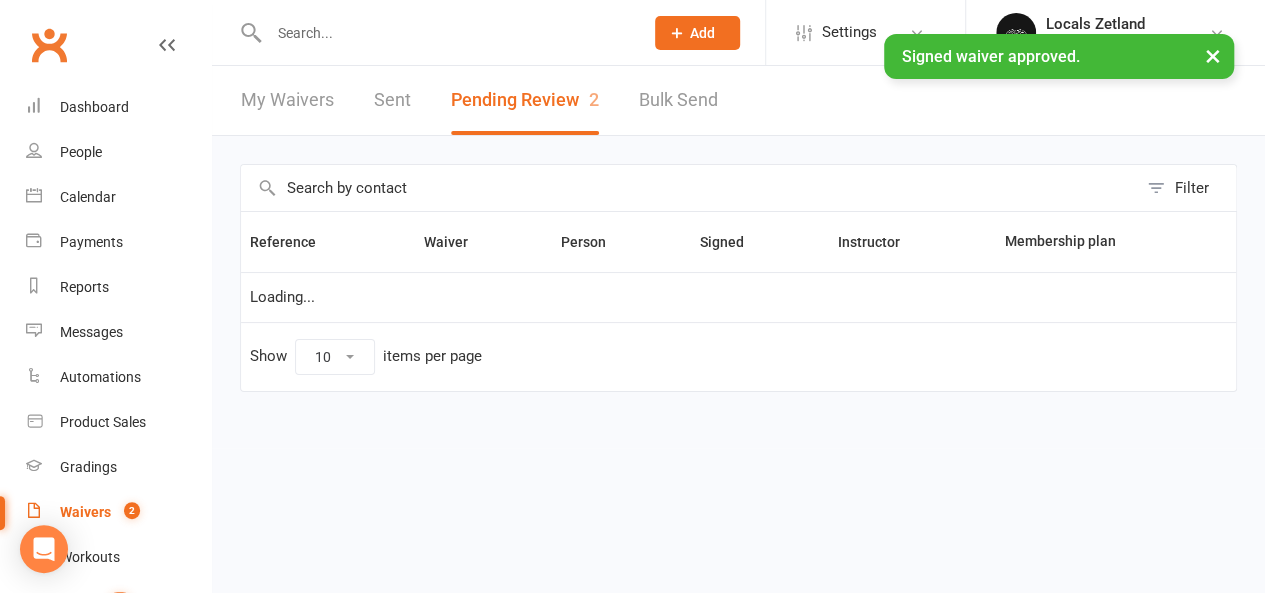 scroll, scrollTop: 0, scrollLeft: 0, axis: both 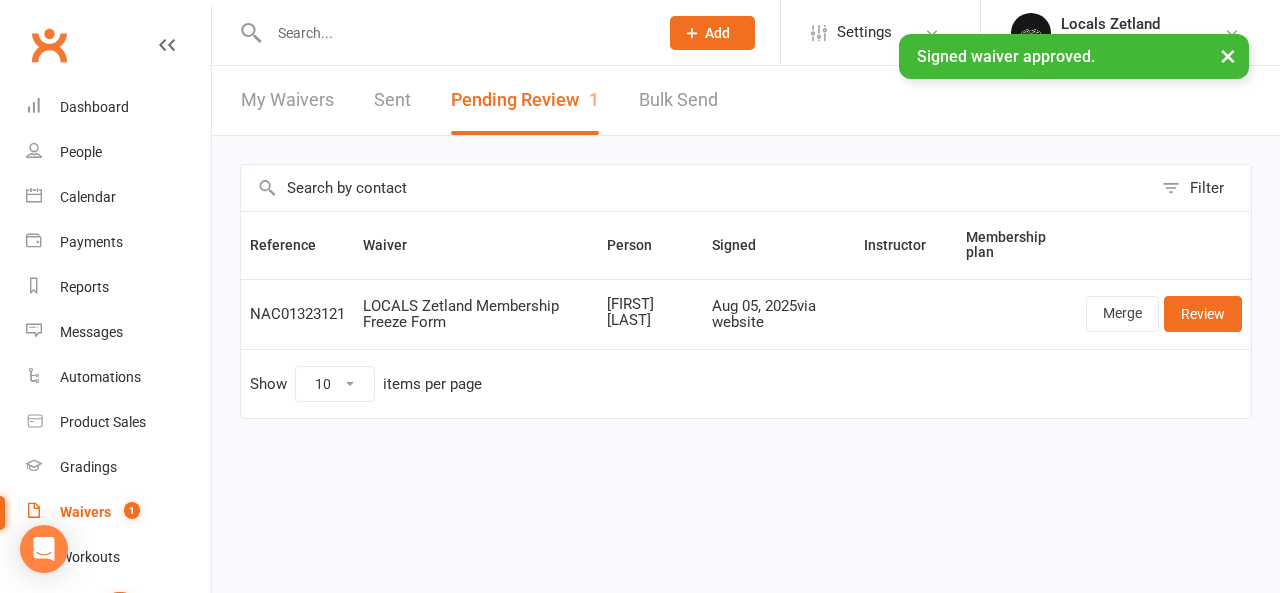 click on "My Waivers" at bounding box center (287, 100) 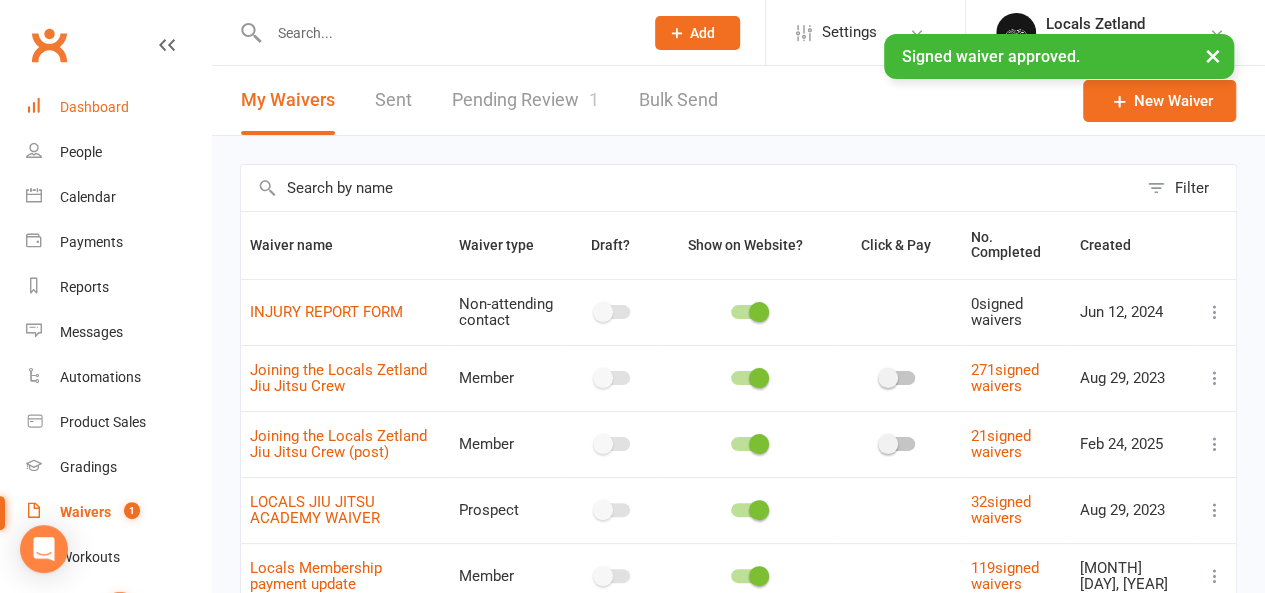 click on "Dashboard" at bounding box center (118, 107) 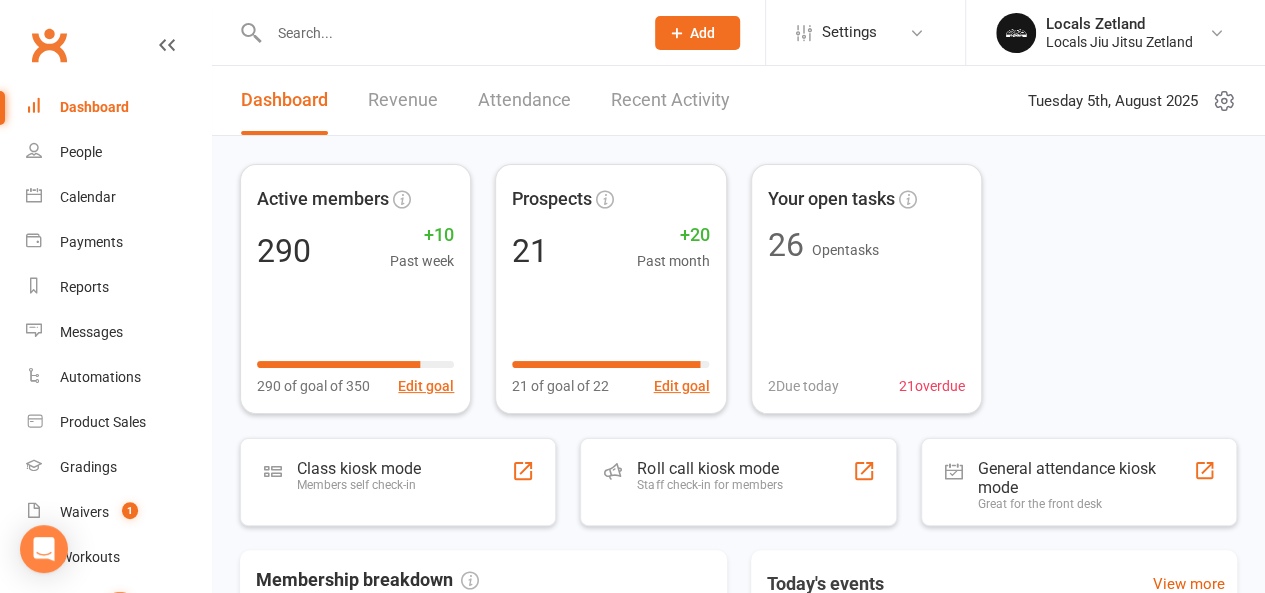 click on "Recent Activity" at bounding box center (670, 100) 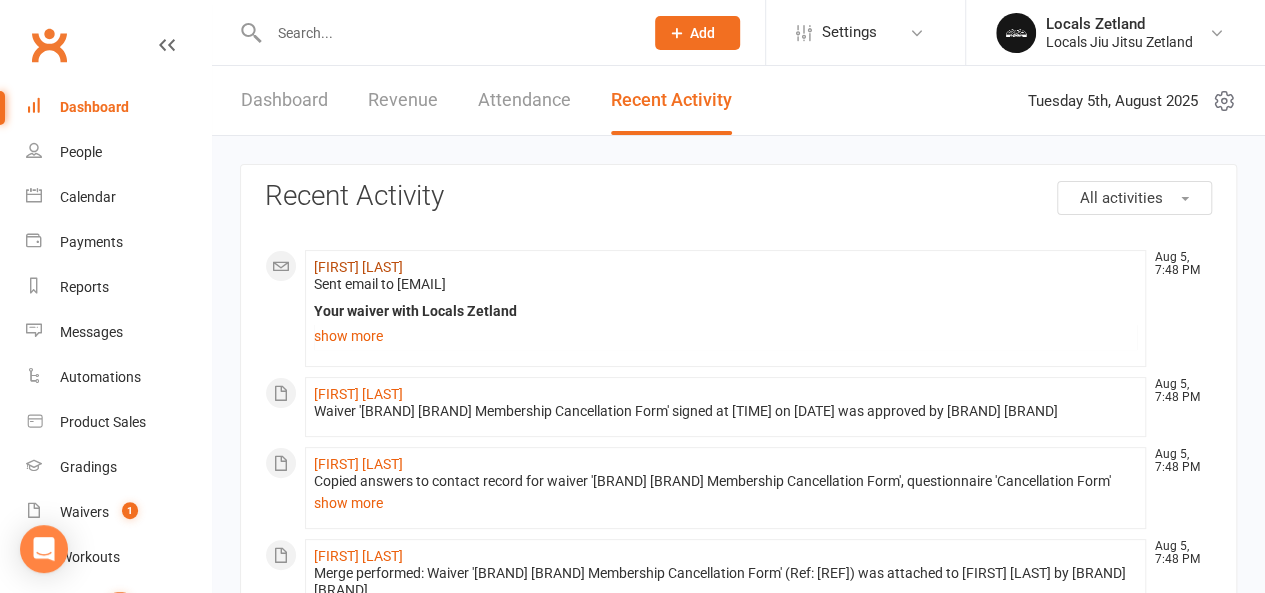 click on "[FIRST] [LAST]" at bounding box center [358, 267] 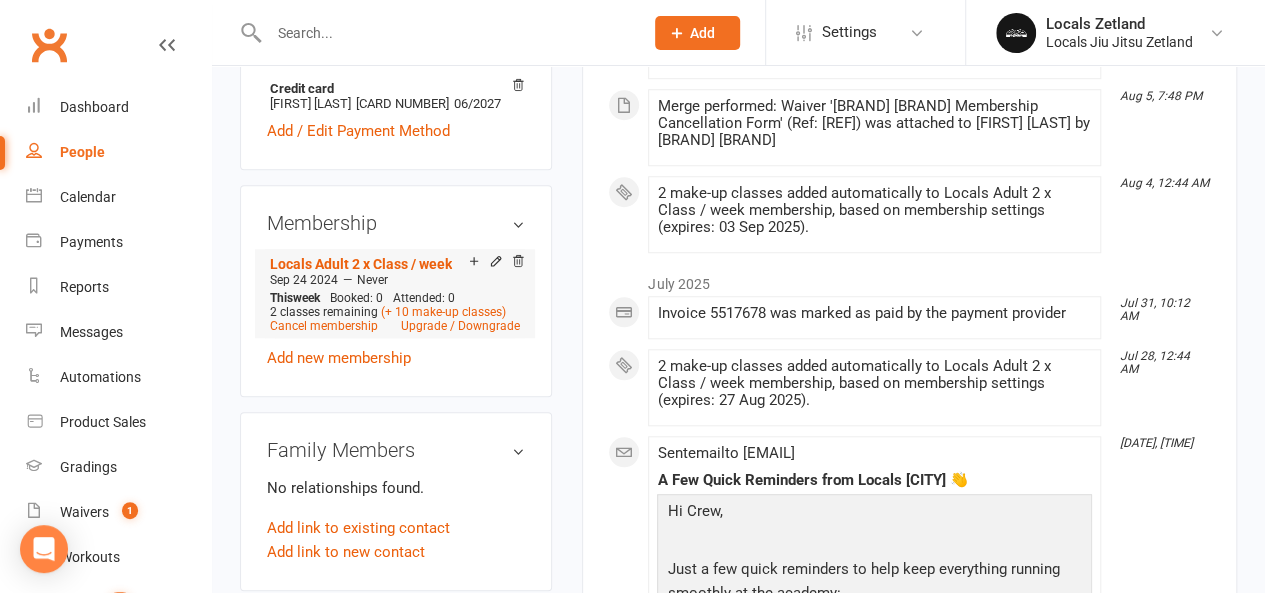 scroll, scrollTop: 750, scrollLeft: 0, axis: vertical 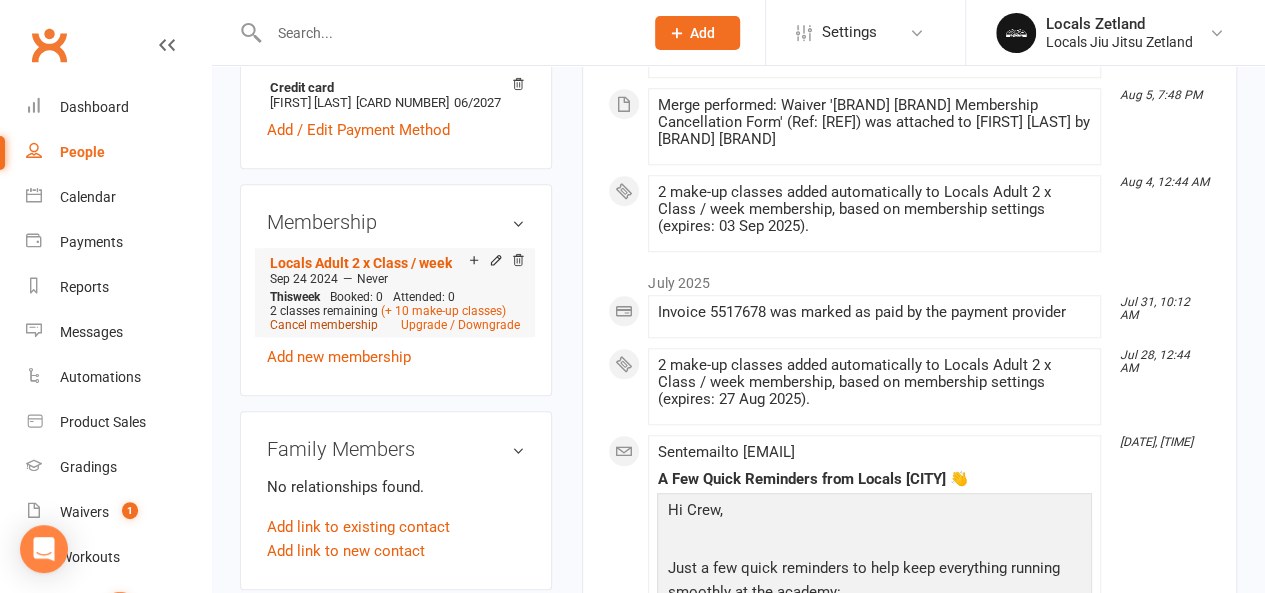 click on "Cancel membership" at bounding box center (324, 325) 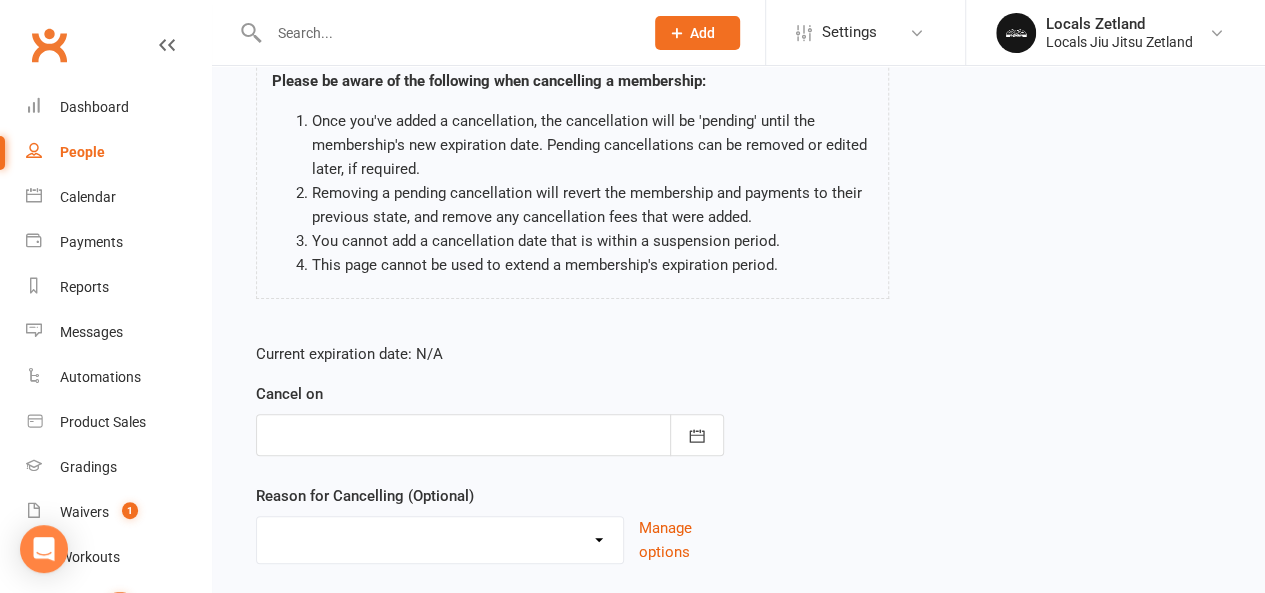 scroll, scrollTop: 238, scrollLeft: 0, axis: vertical 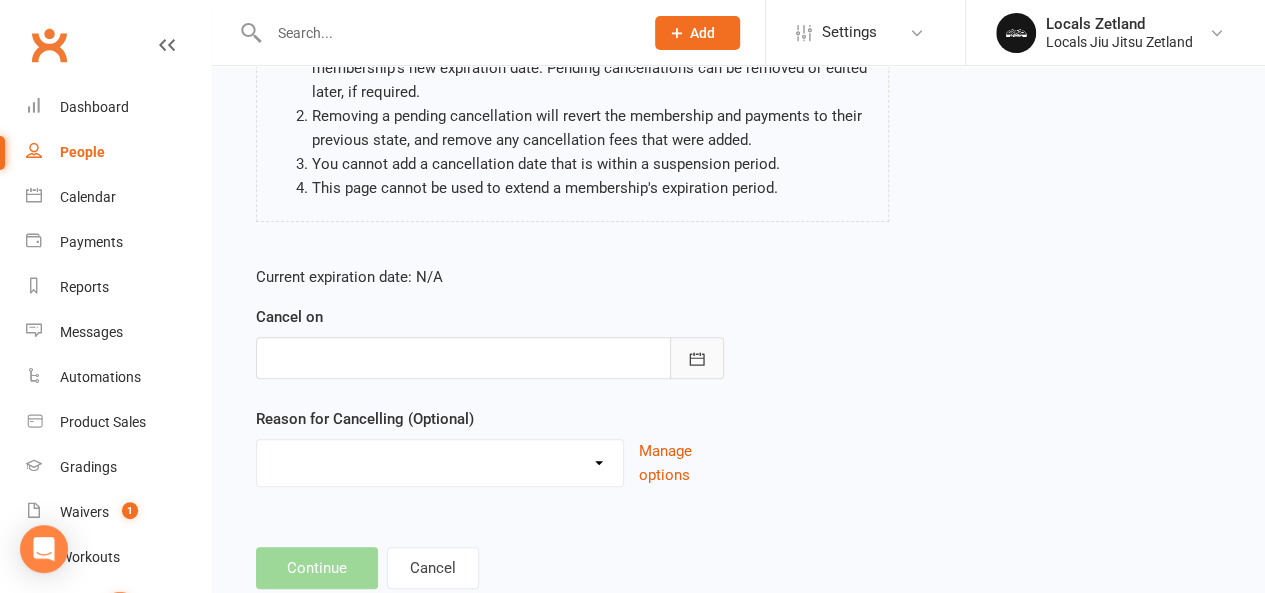 click at bounding box center [697, 358] 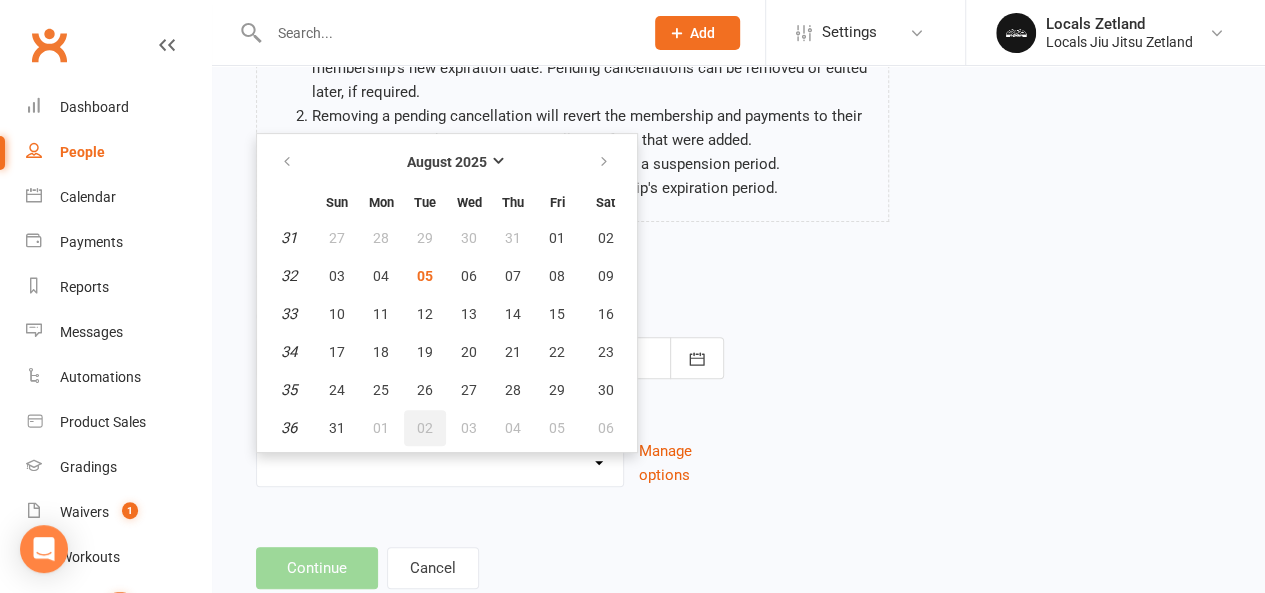 click on "02" at bounding box center [425, 428] 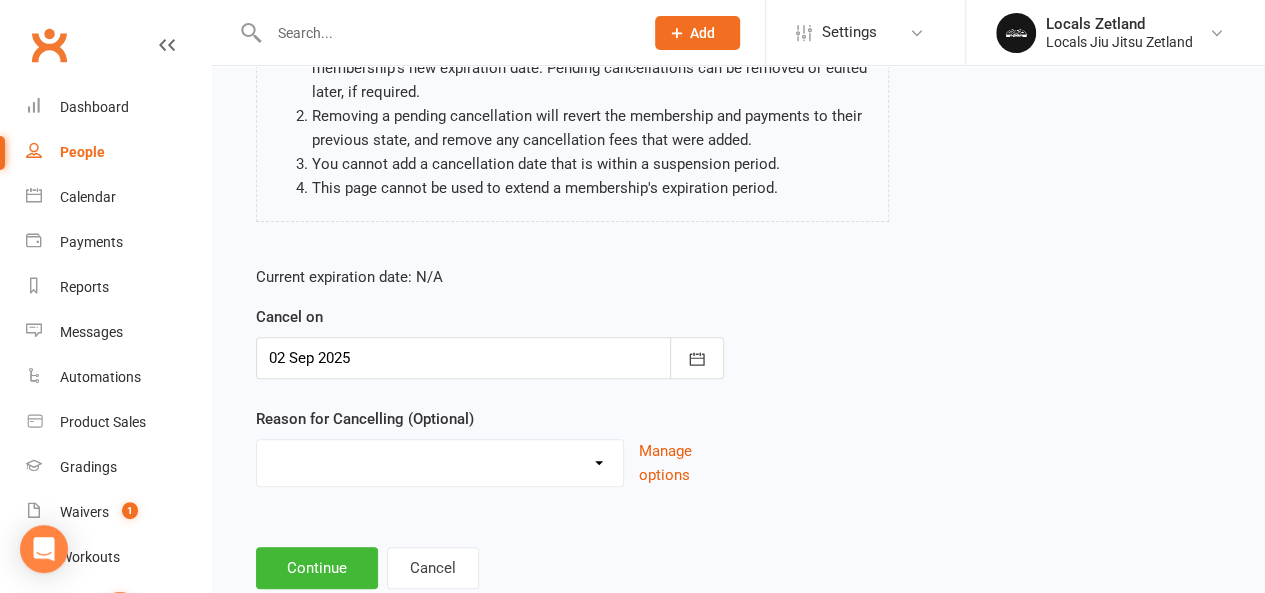 click on "Holiday Injury Lost interest Moving Too busy Other reason" at bounding box center (440, 460) 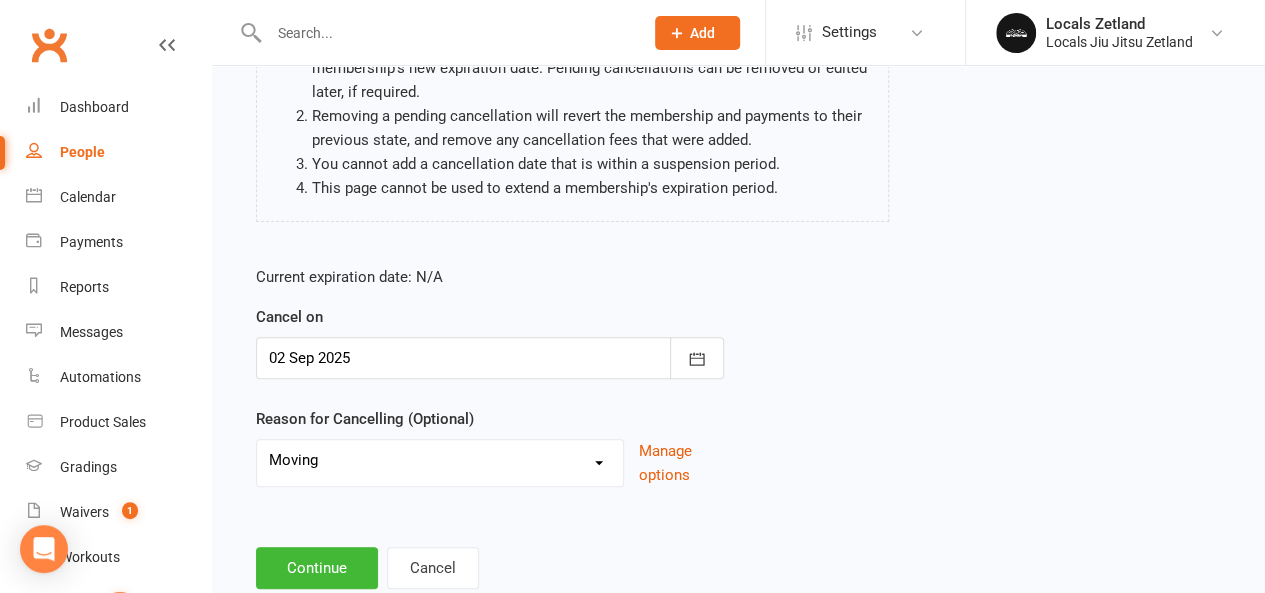 click on "Holiday Injury Lost interest Moving Too busy Other reason" at bounding box center [440, 460] 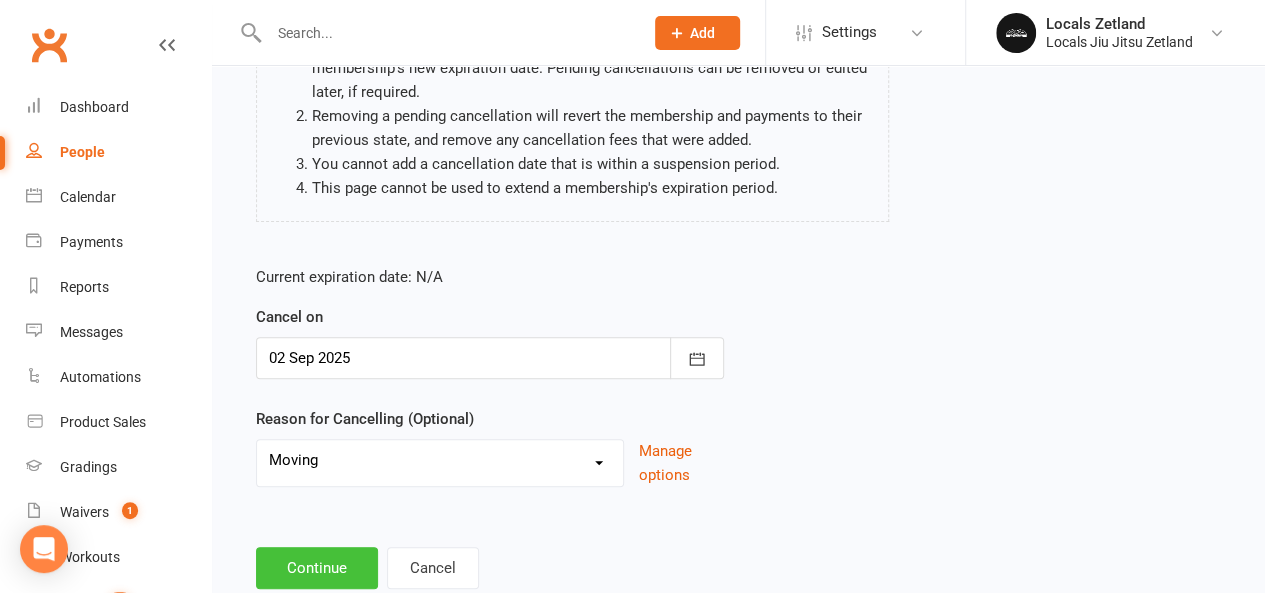 click on "Continue" at bounding box center (317, 568) 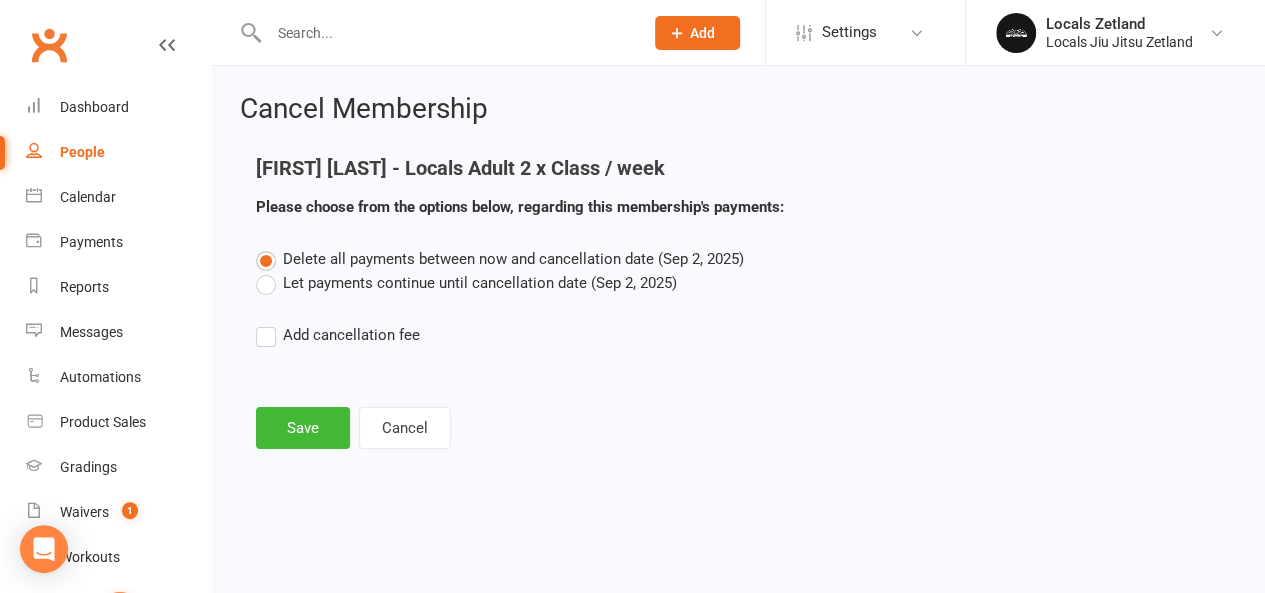 scroll, scrollTop: 0, scrollLeft: 0, axis: both 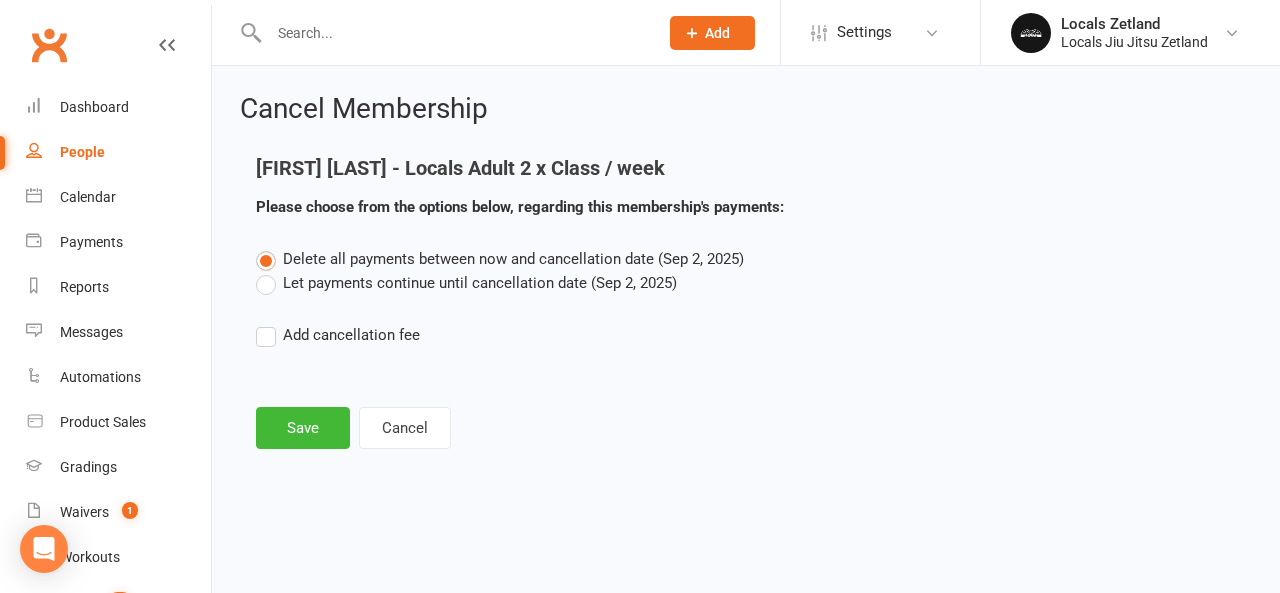 click on "Let payments continue until cancellation date (Sep 2, 2025)" at bounding box center [466, 283] 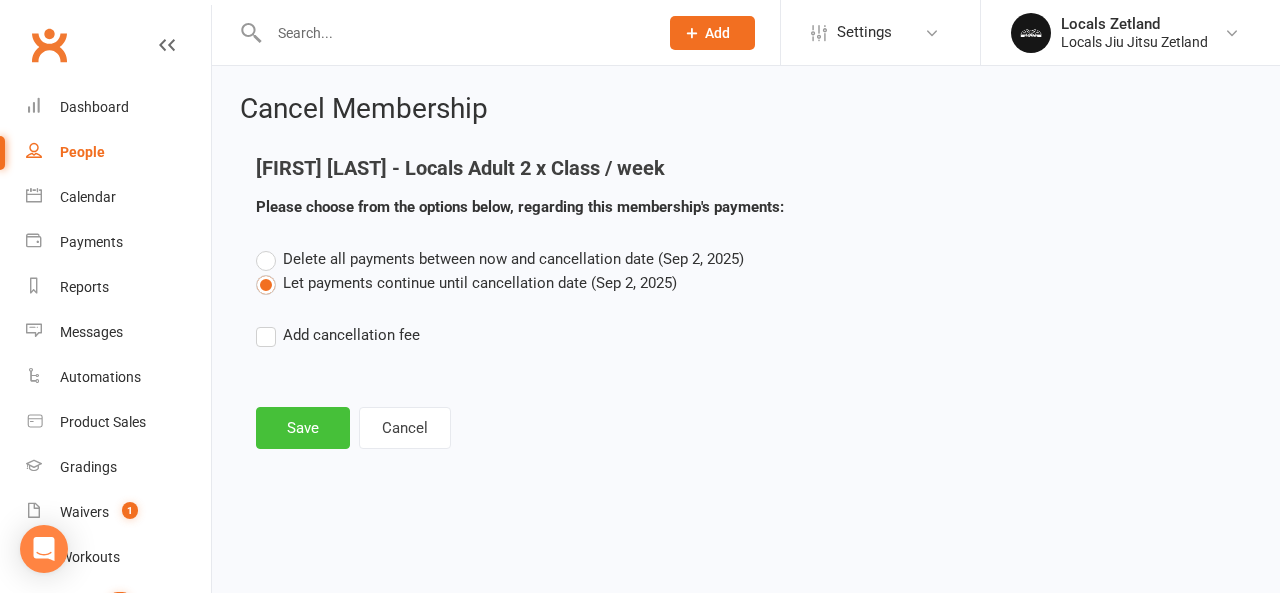 click on "Save" at bounding box center (303, 428) 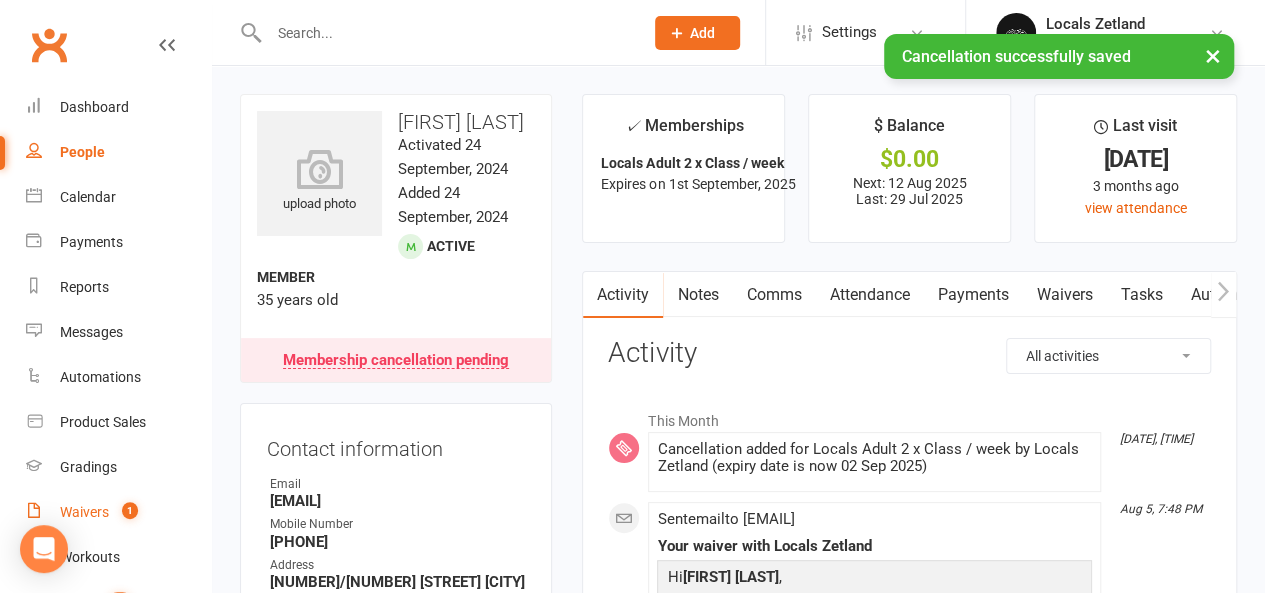 click on "Waivers" at bounding box center [84, 512] 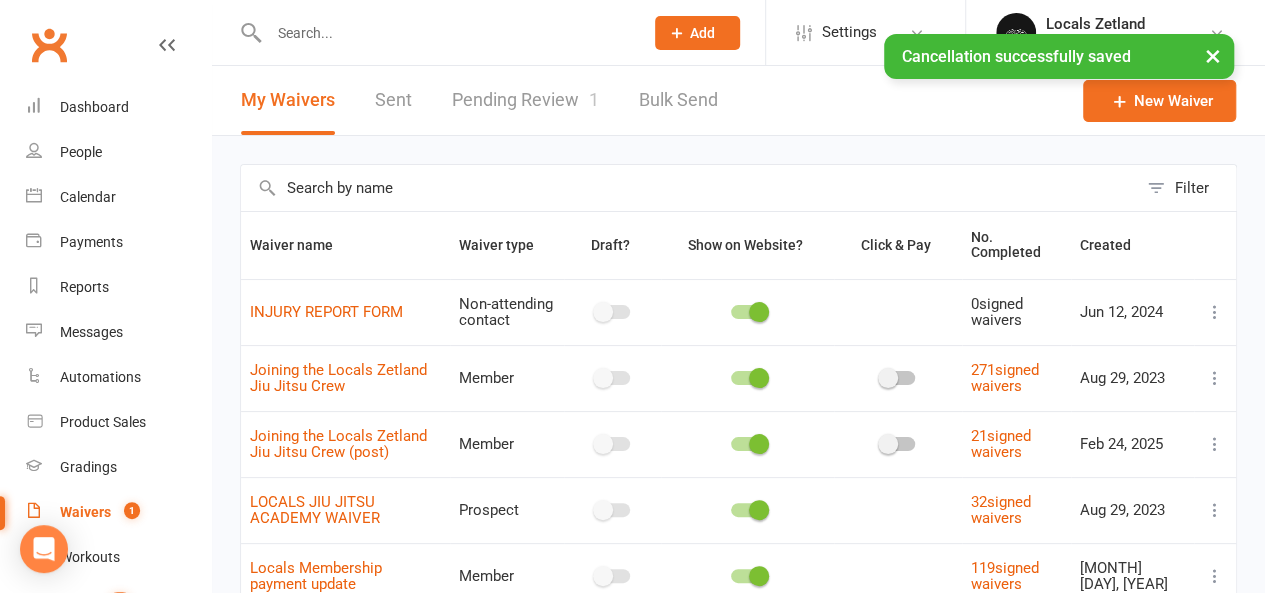 click on "Pending Review 1" at bounding box center (525, 100) 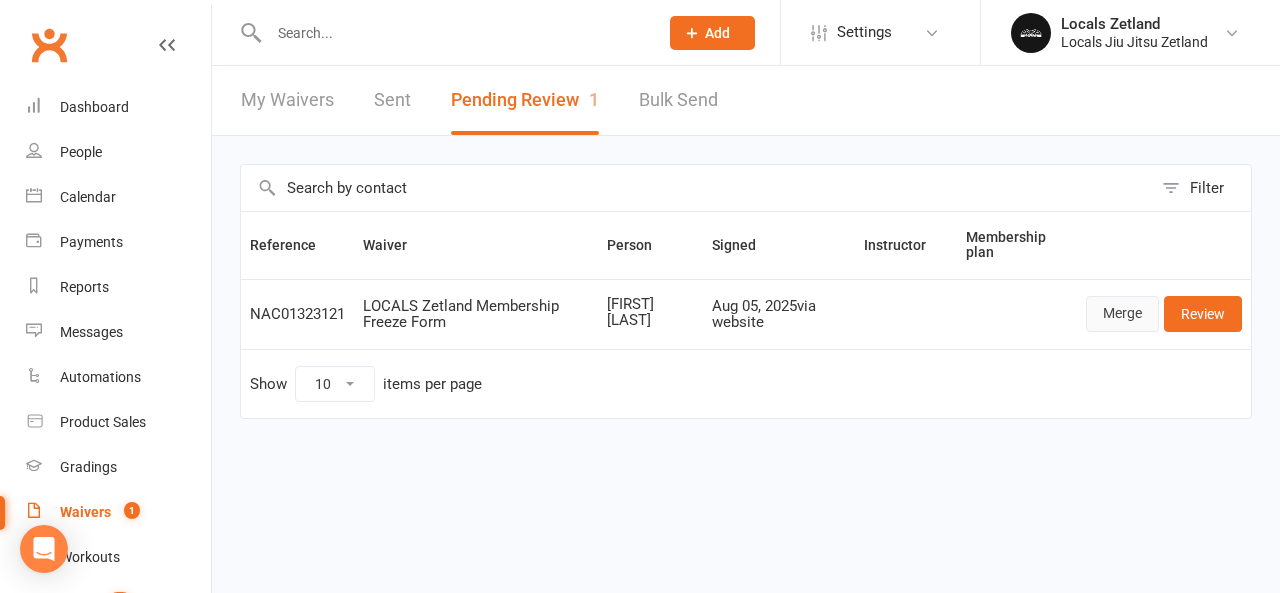 click on "Merge" at bounding box center [1122, 314] 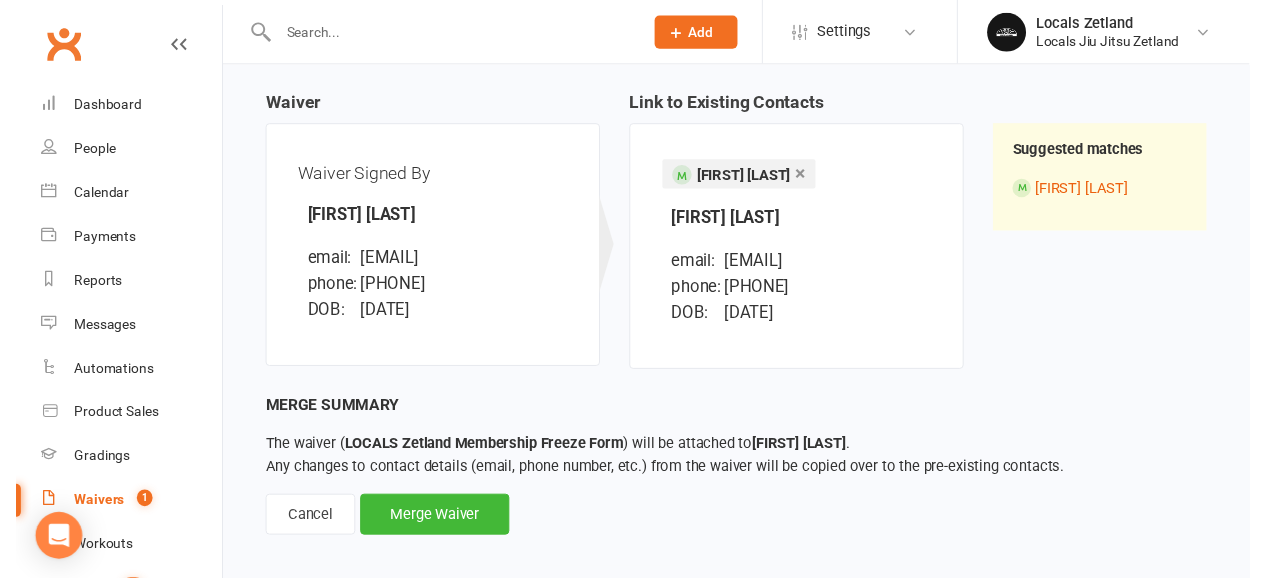 scroll, scrollTop: 200, scrollLeft: 0, axis: vertical 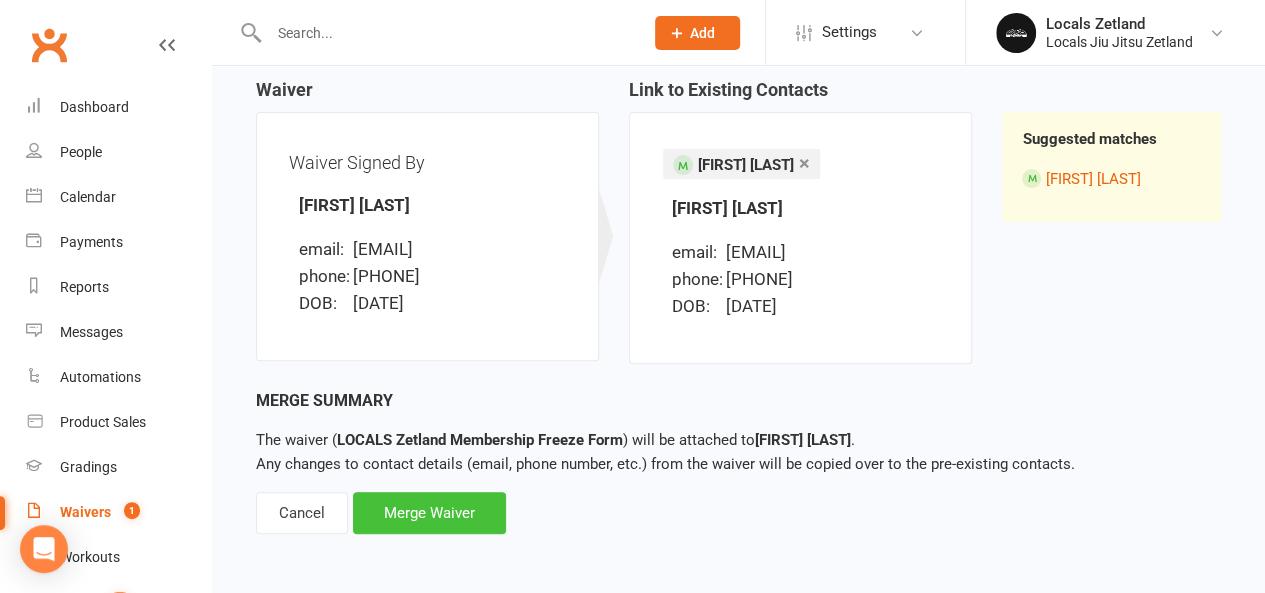 click on "Merge Waiver" at bounding box center [429, 513] 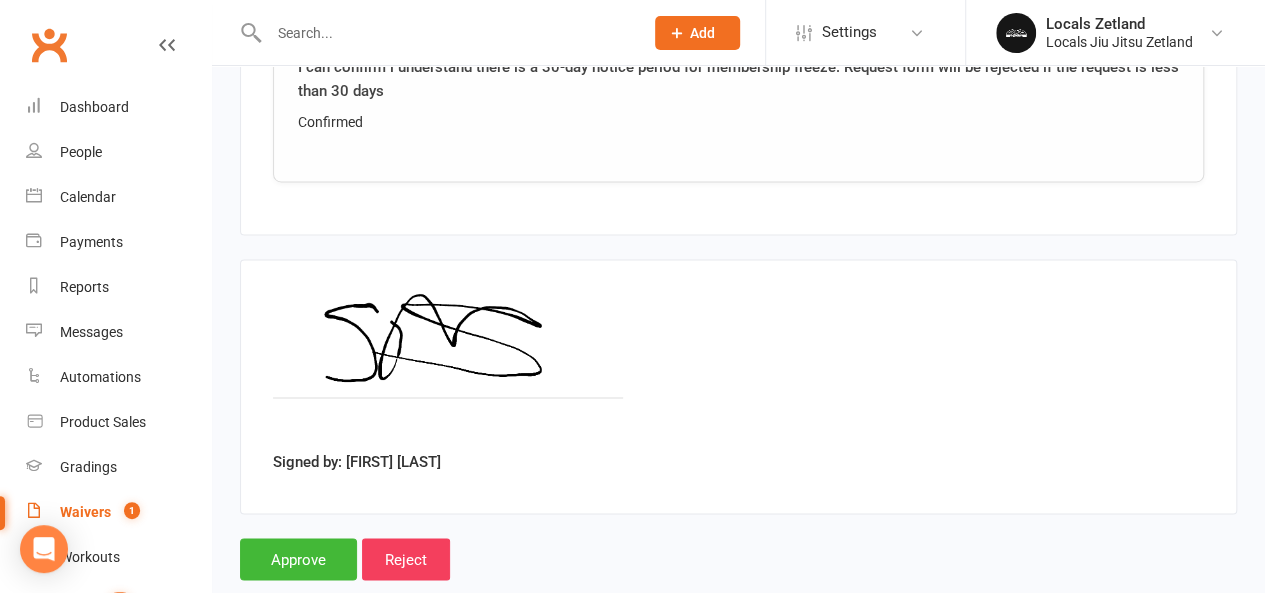 scroll, scrollTop: 1500, scrollLeft: 0, axis: vertical 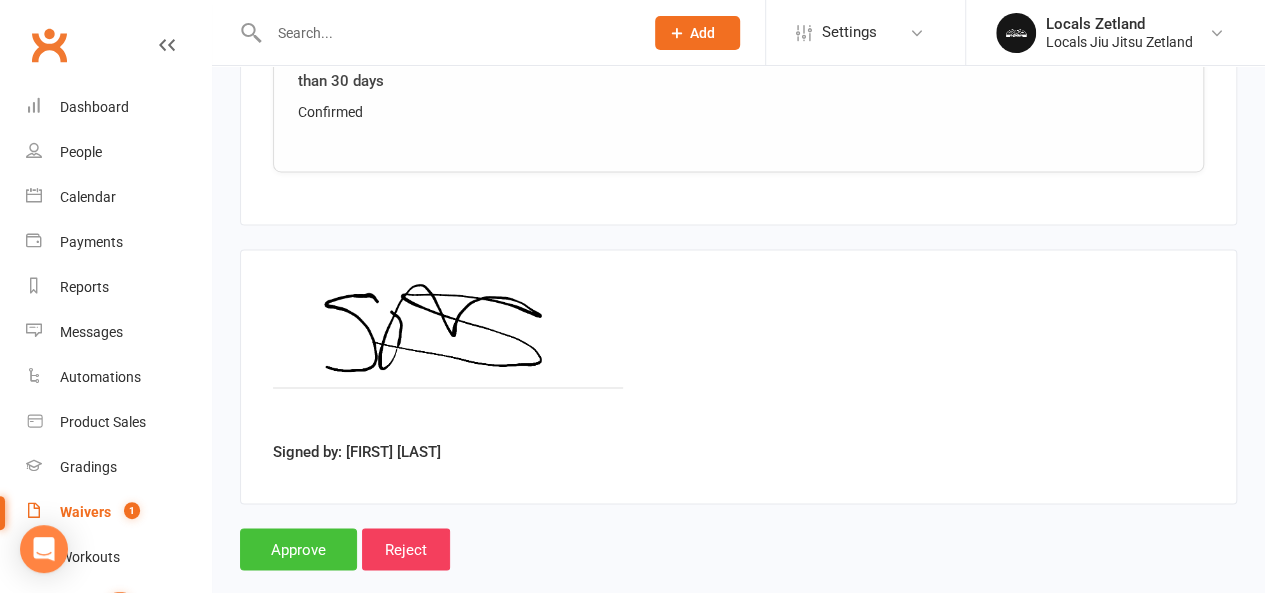 click on "Approve" at bounding box center [298, 549] 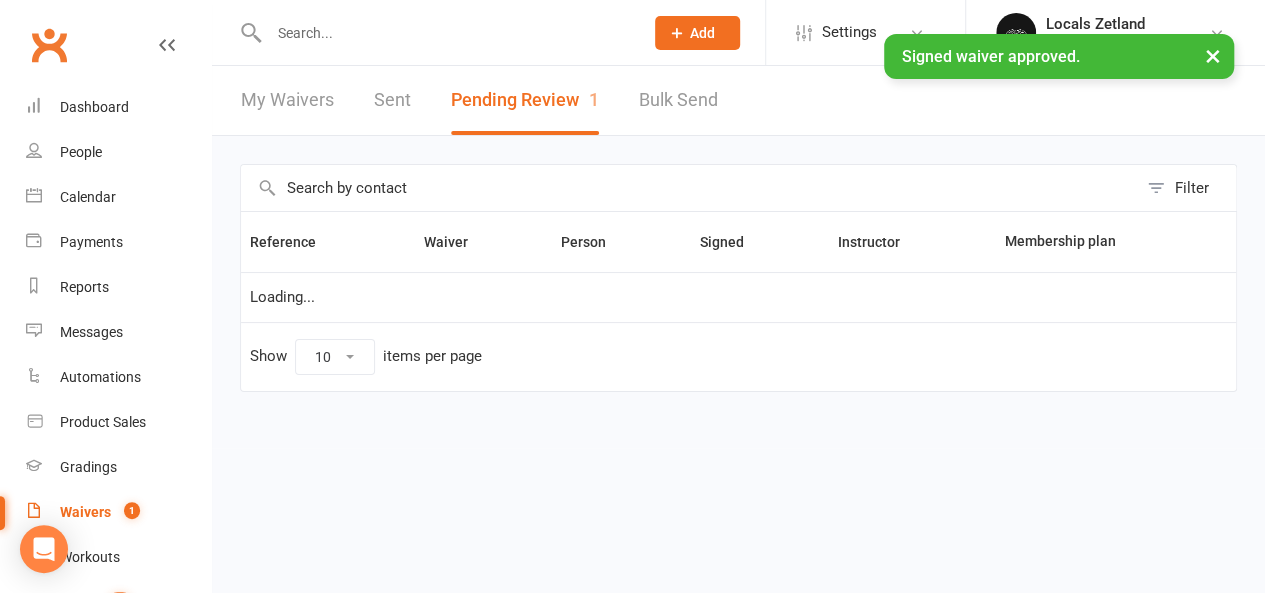 scroll, scrollTop: 0, scrollLeft: 0, axis: both 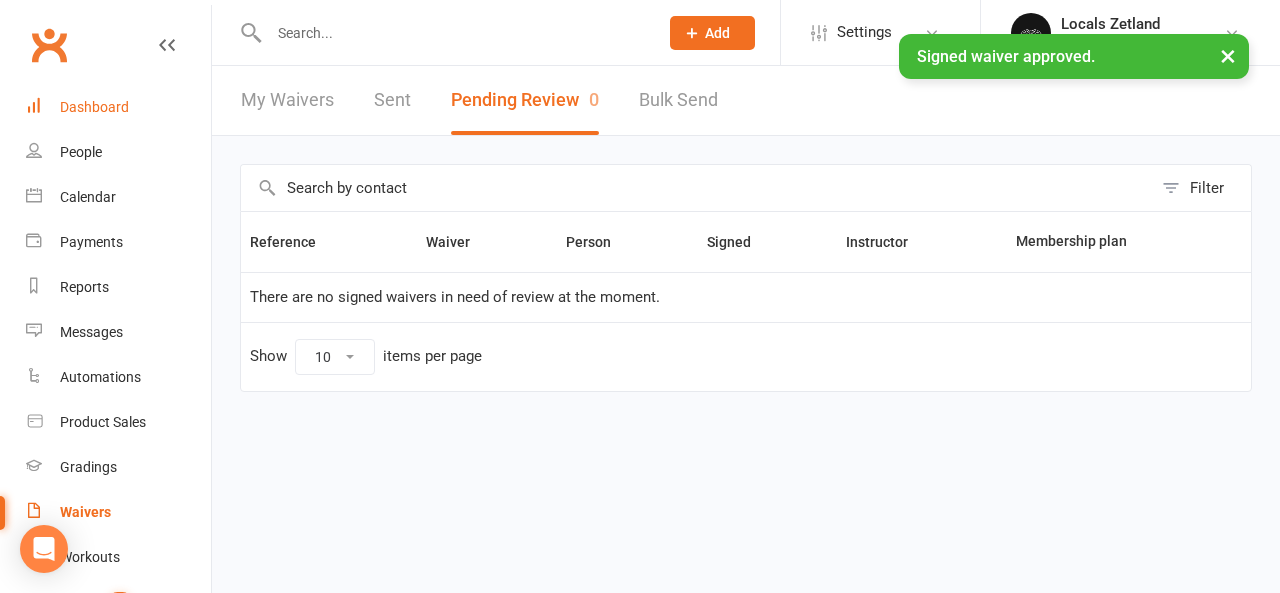 click on "Dashboard" at bounding box center [94, 107] 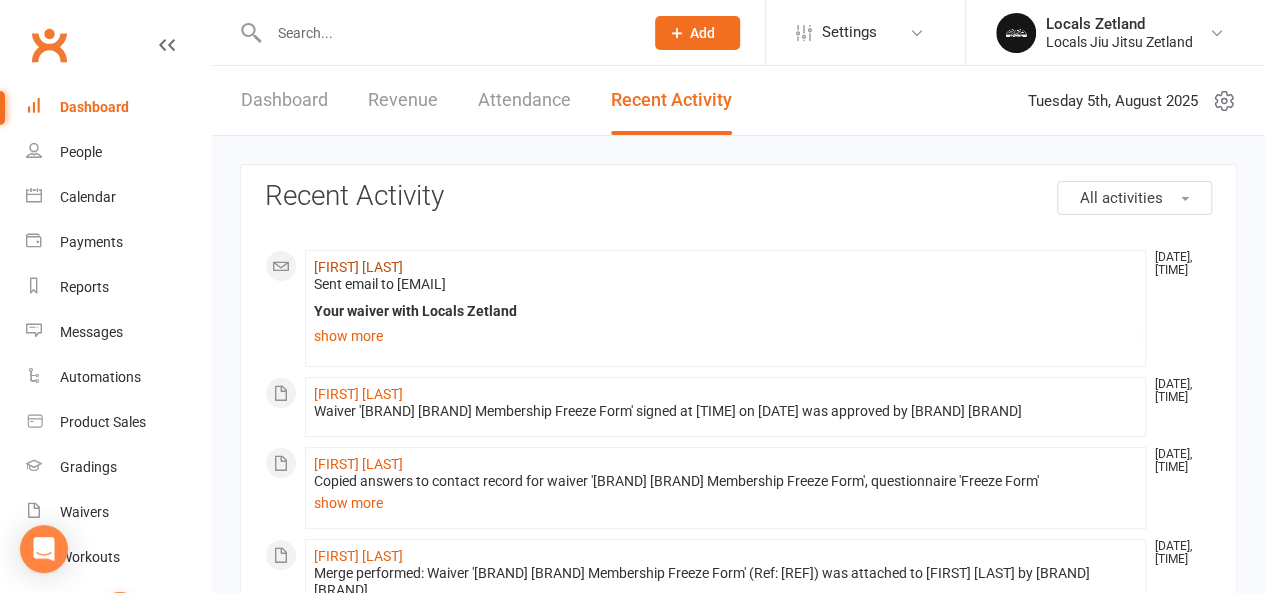 click on "[FIRST] [LAST]" at bounding box center (358, 267) 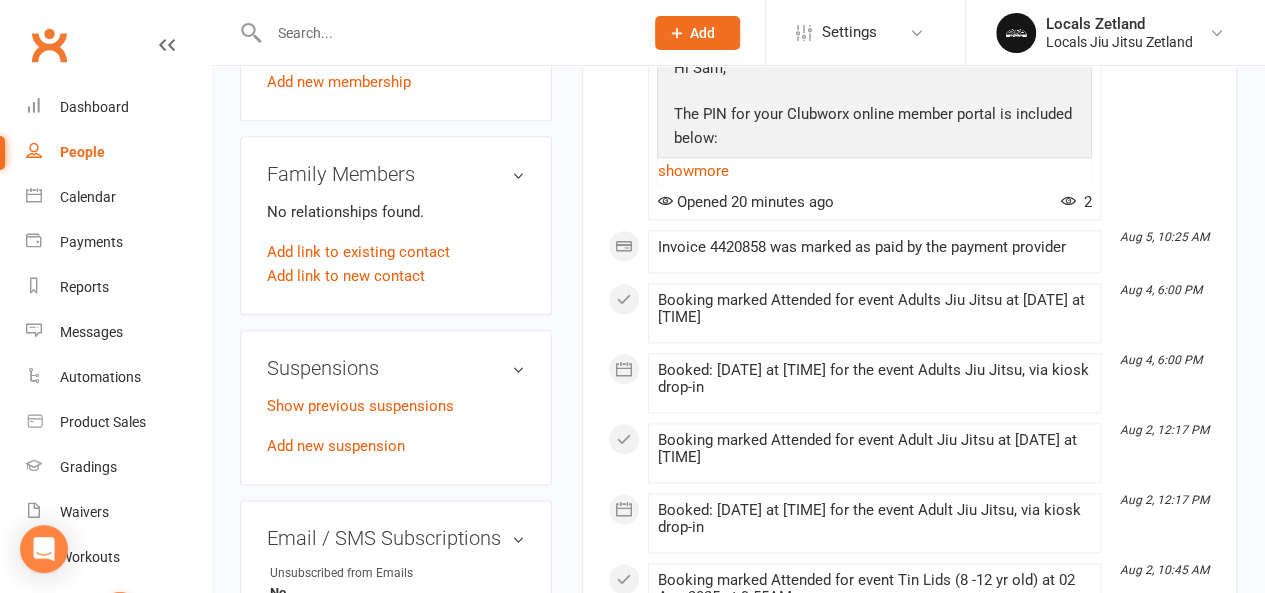 scroll, scrollTop: 1026, scrollLeft: 0, axis: vertical 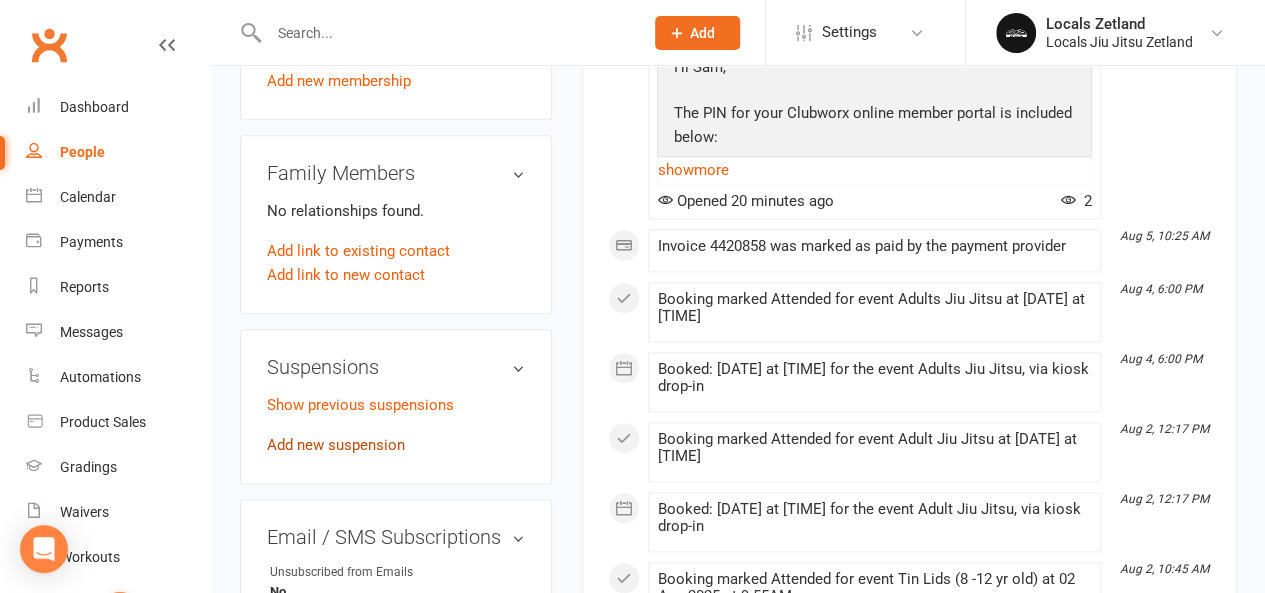 click on "Add new suspension" at bounding box center (336, 445) 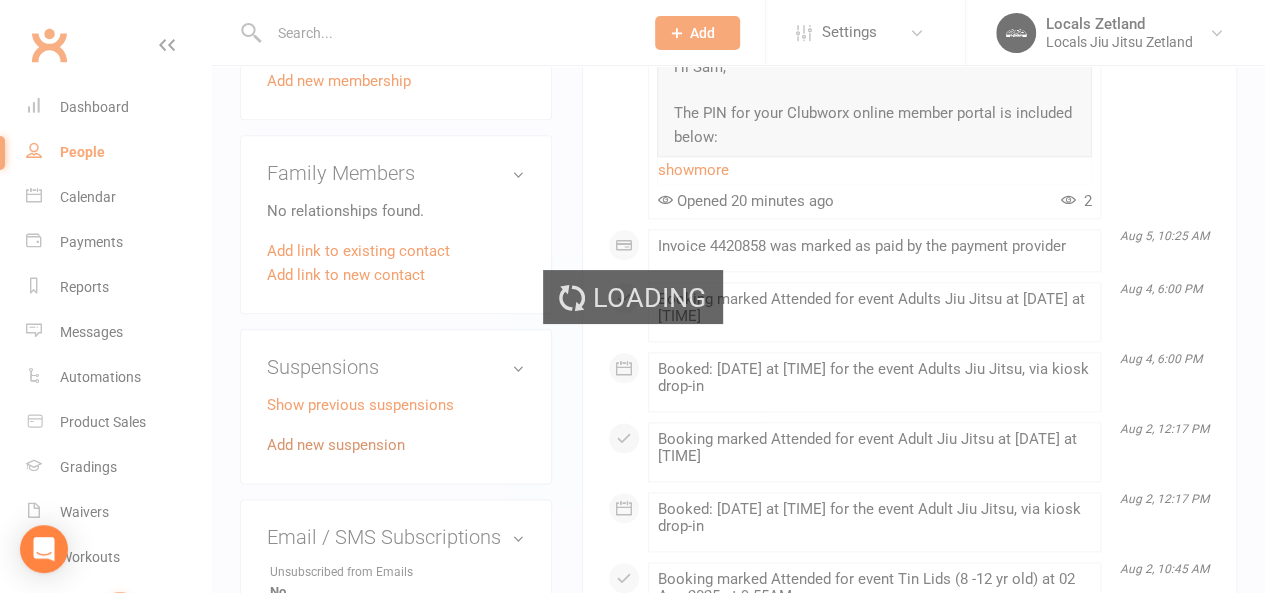 scroll, scrollTop: 0, scrollLeft: 0, axis: both 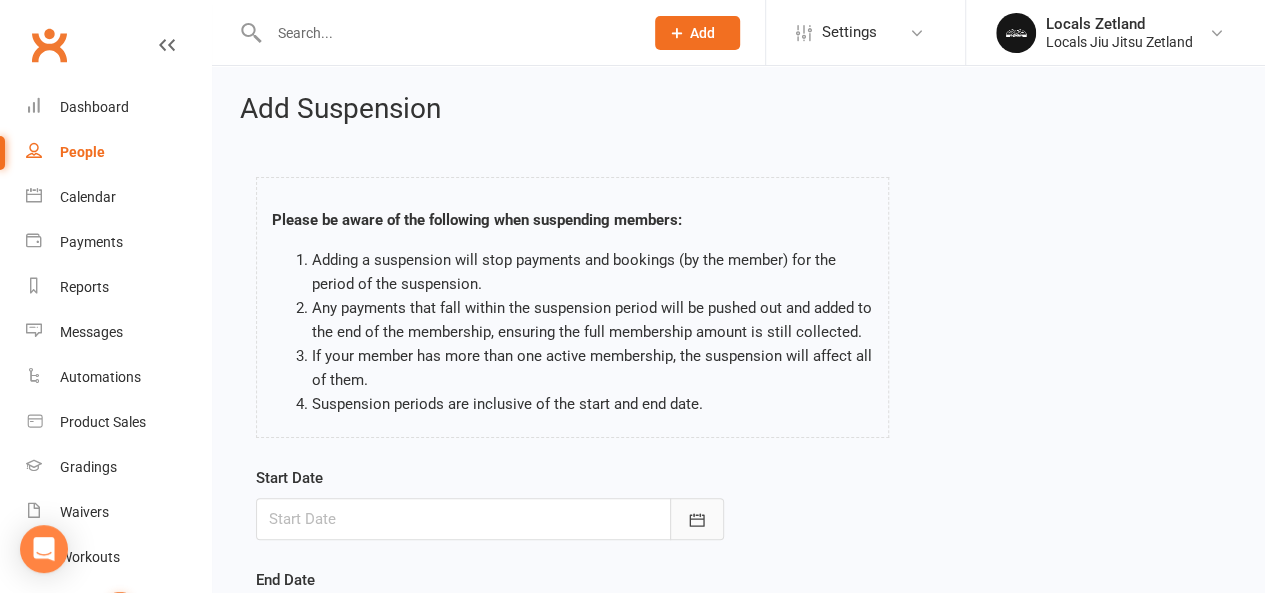 click at bounding box center (697, 519) 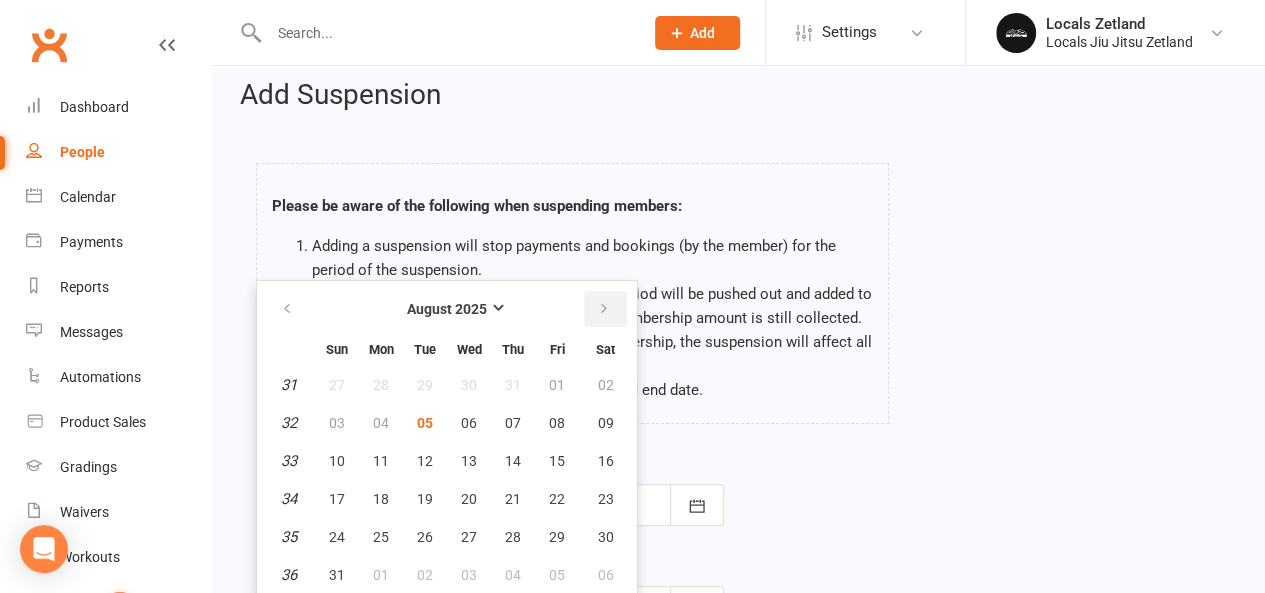 click at bounding box center [604, 309] 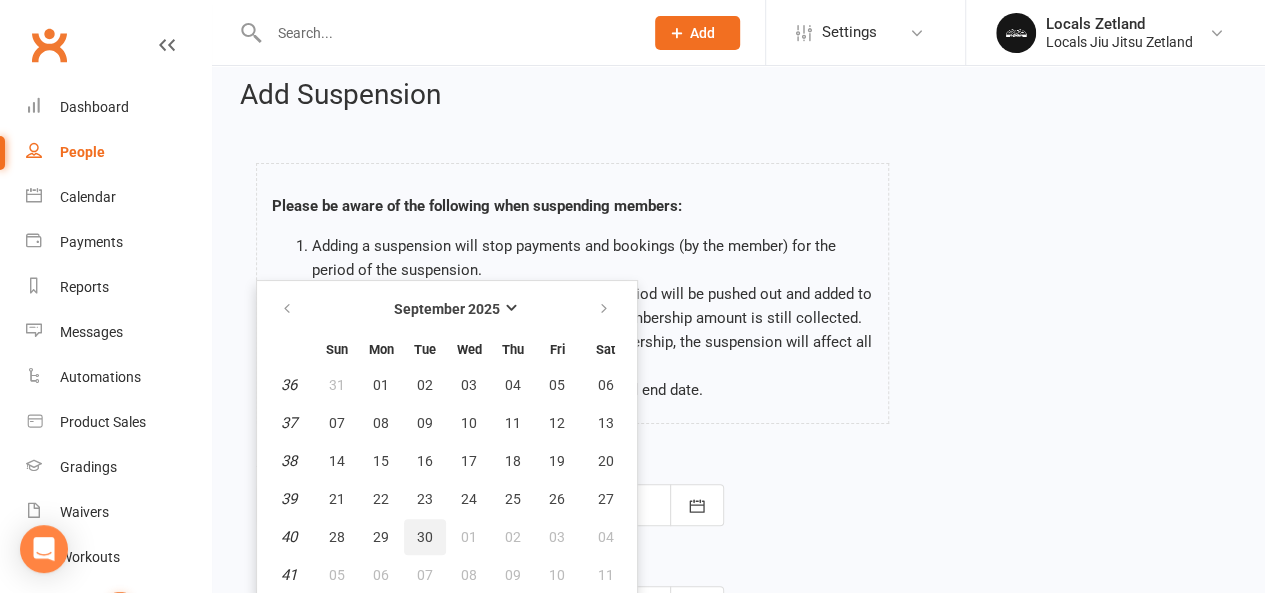 click on "30" at bounding box center (425, 537) 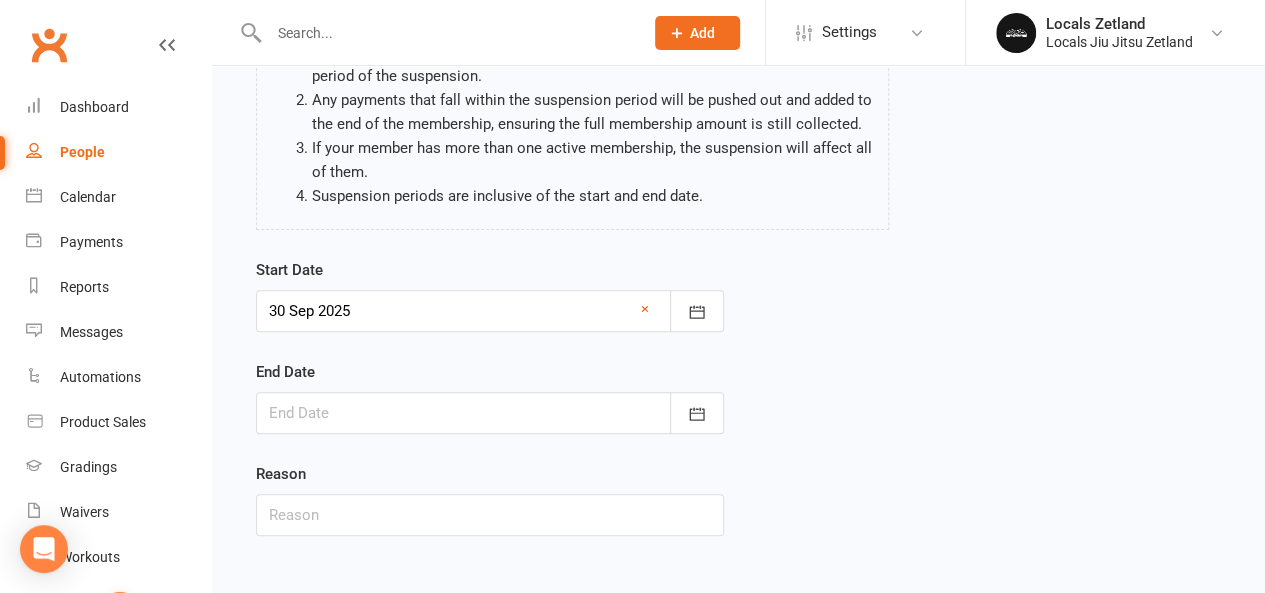 scroll, scrollTop: 232, scrollLeft: 0, axis: vertical 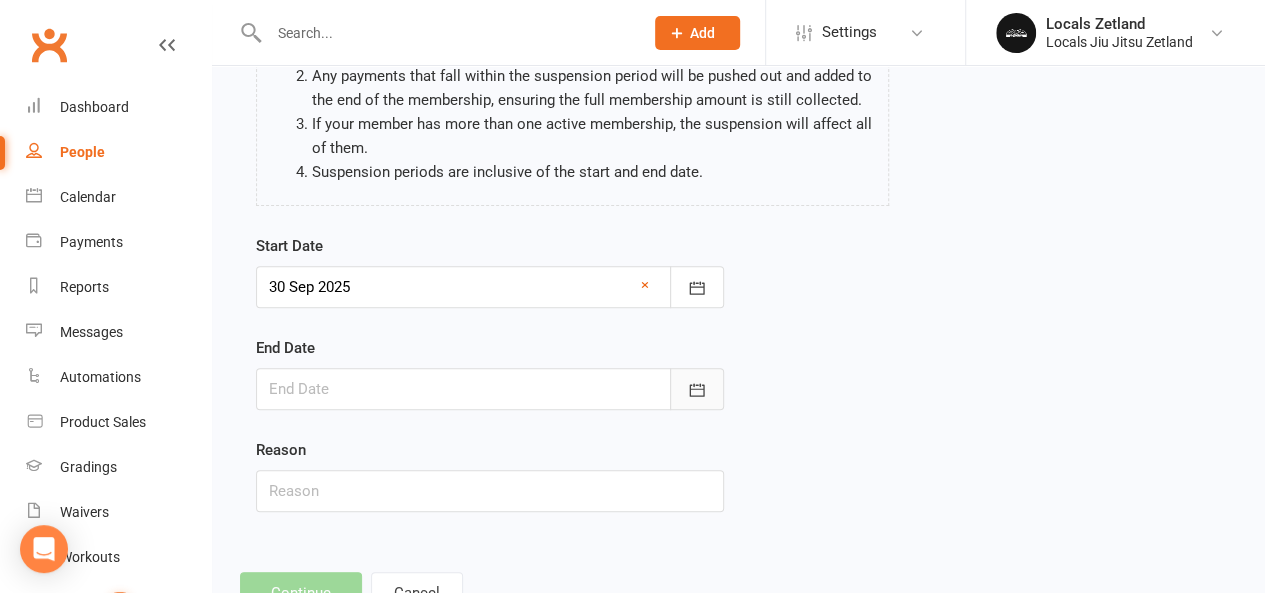 click 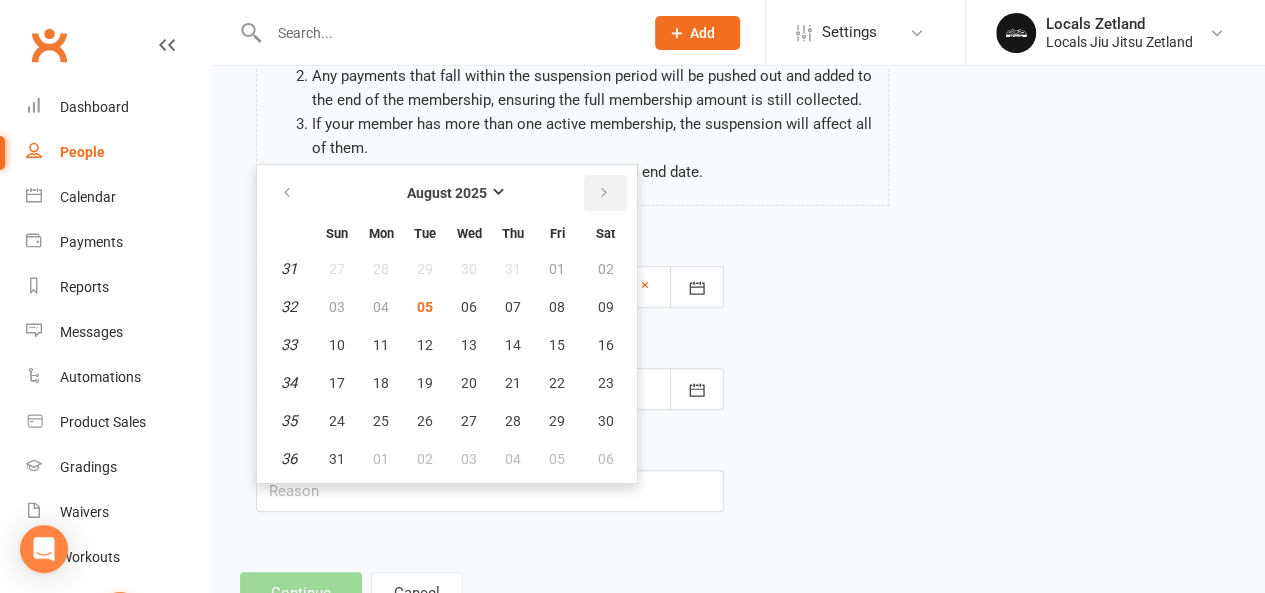 click at bounding box center (605, 193) 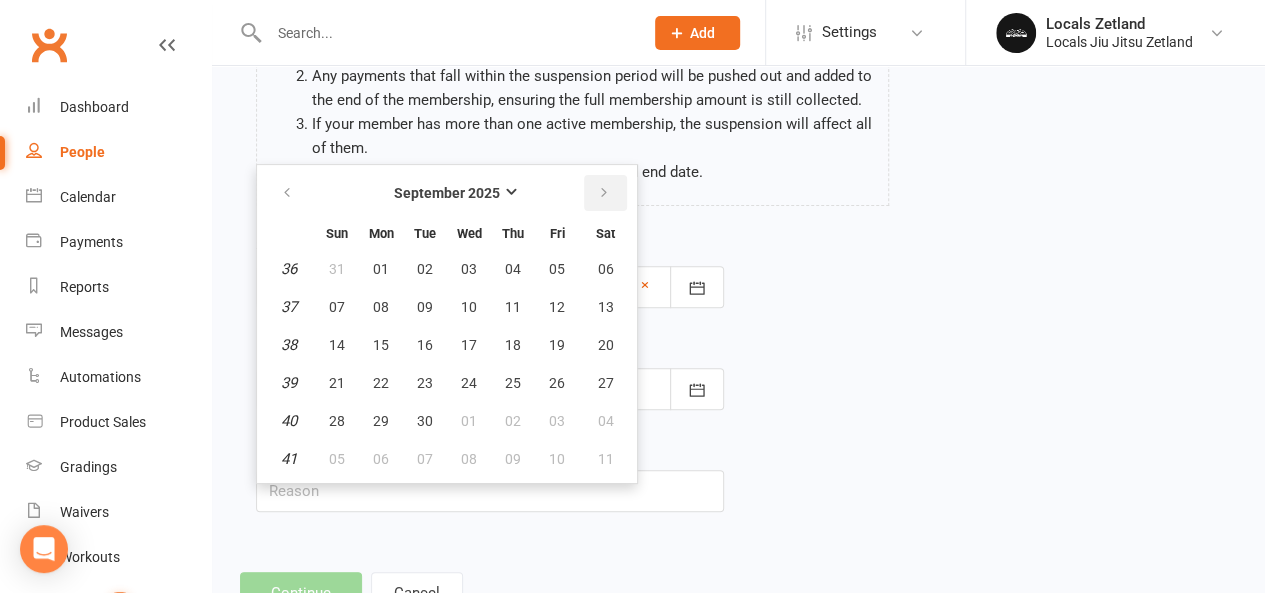 click at bounding box center [605, 193] 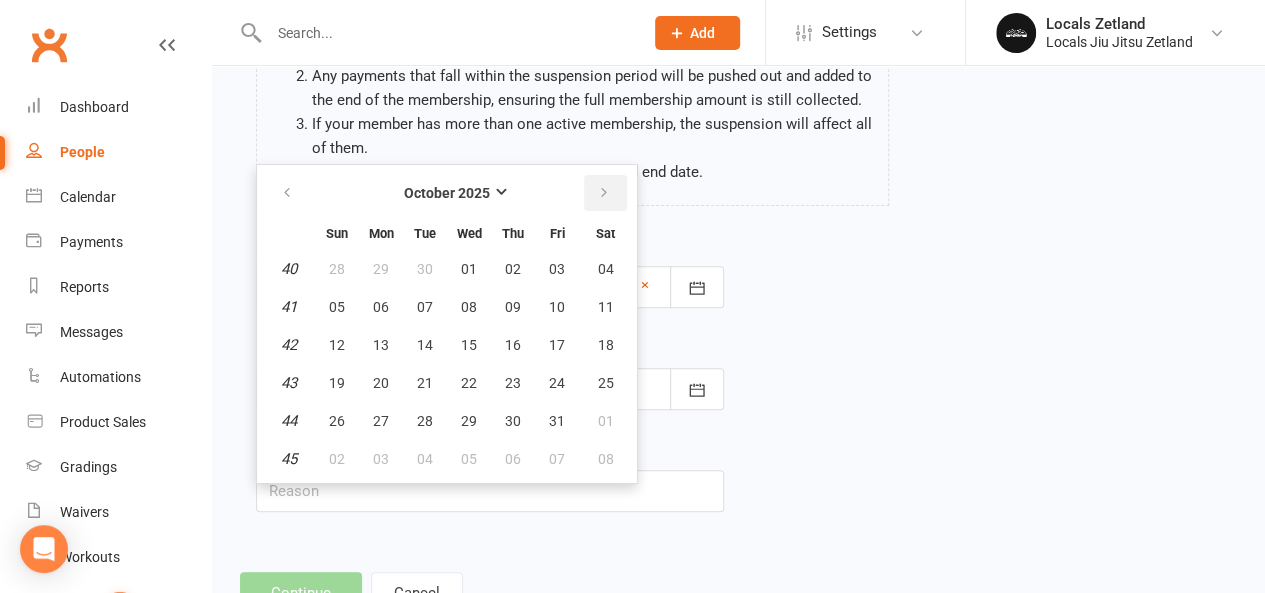 click at bounding box center (605, 193) 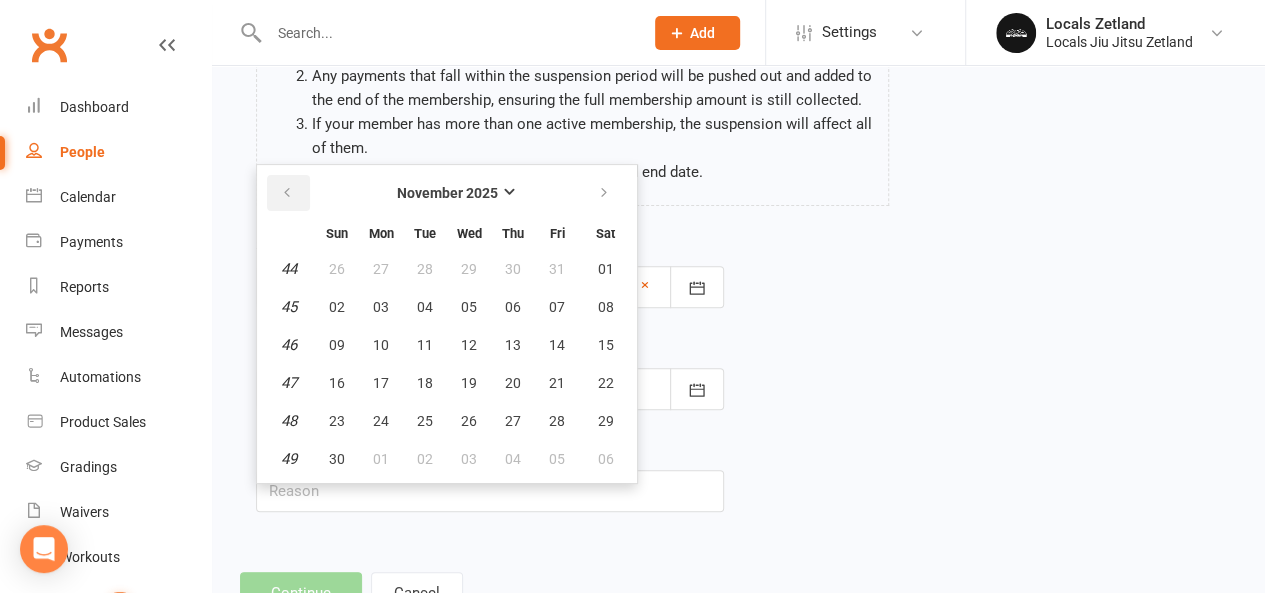 click at bounding box center (288, 193) 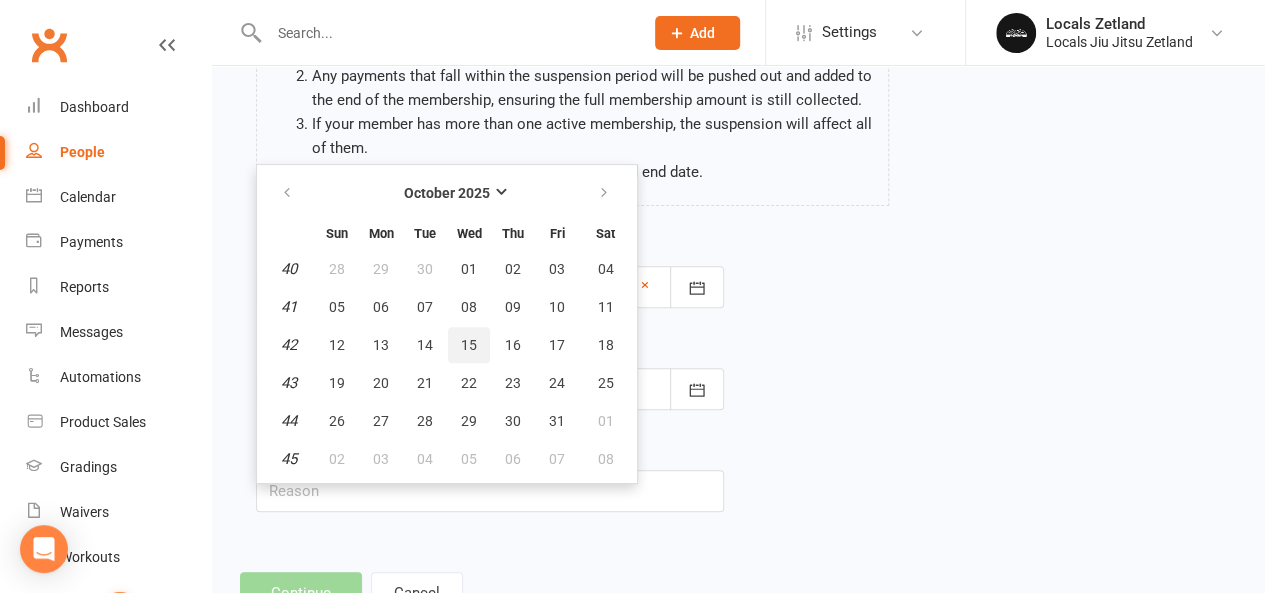 click on "15" at bounding box center [469, 345] 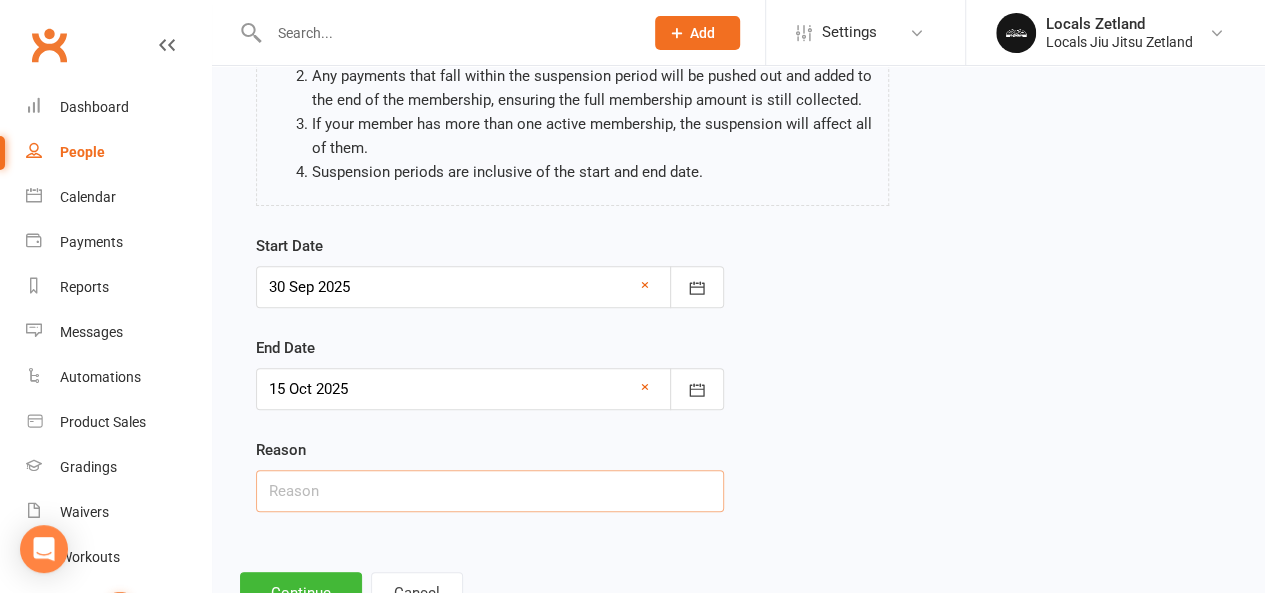 click at bounding box center [490, 491] 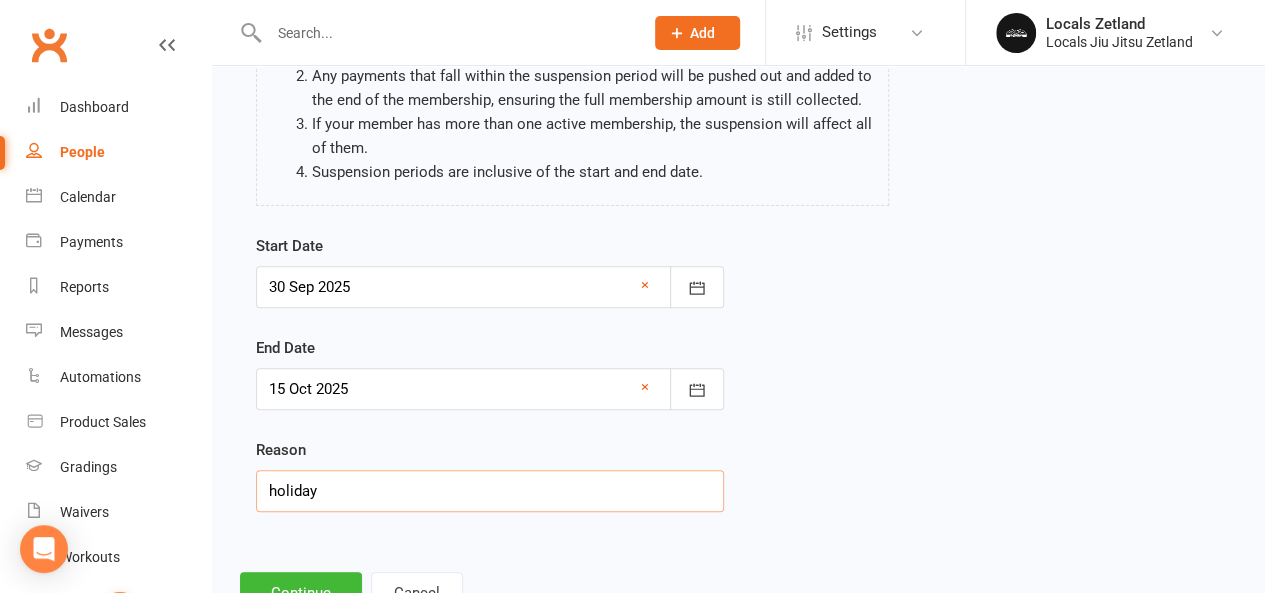 scroll, scrollTop: 306, scrollLeft: 0, axis: vertical 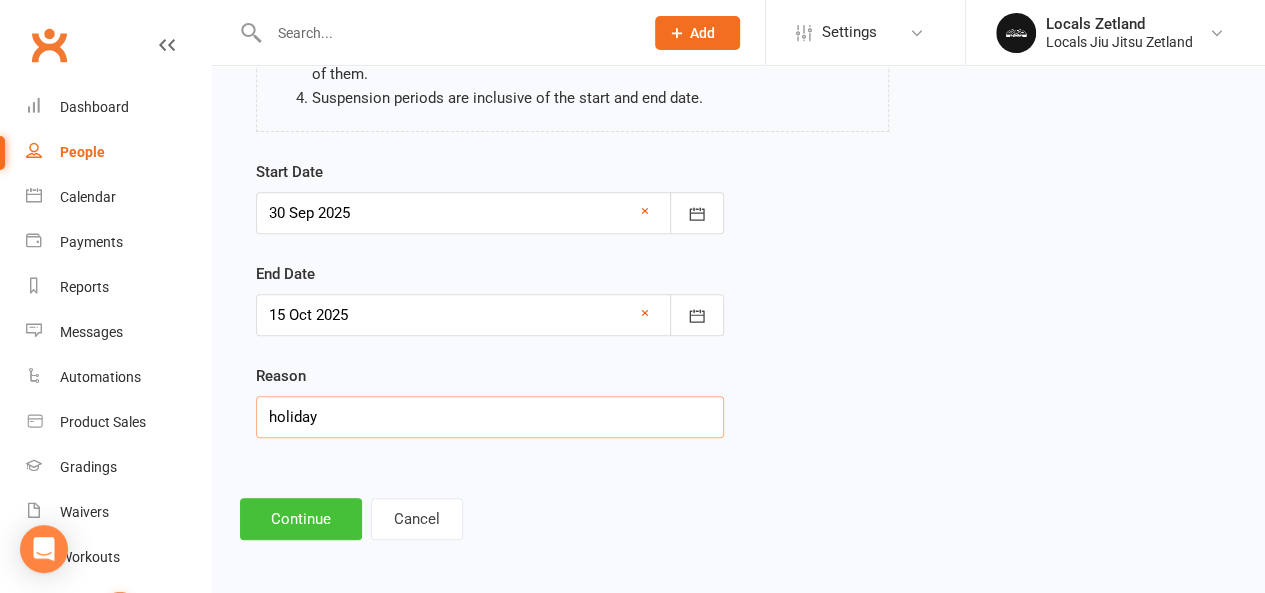 type on "holiday" 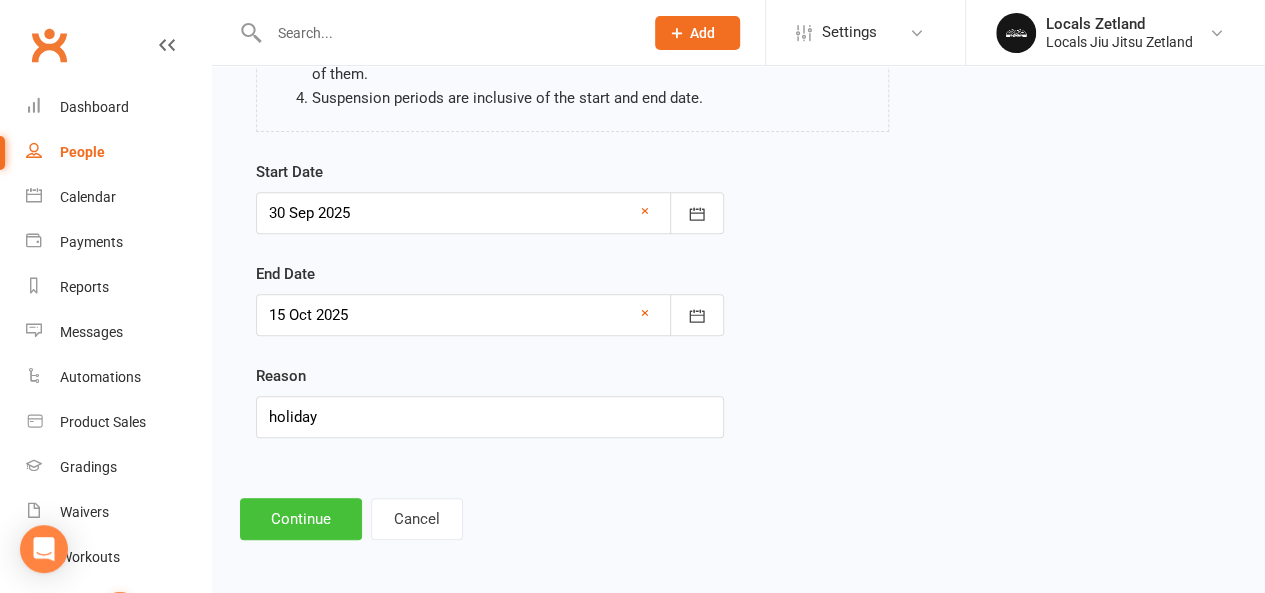 click on "Continue" at bounding box center [301, 519] 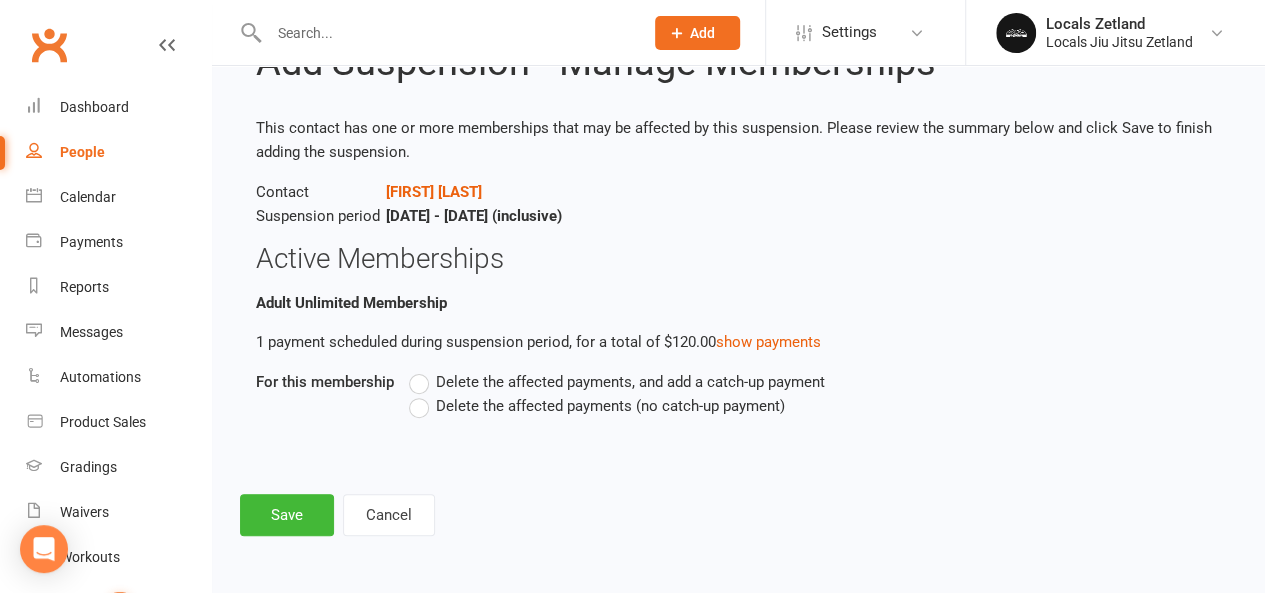 scroll, scrollTop: 0, scrollLeft: 0, axis: both 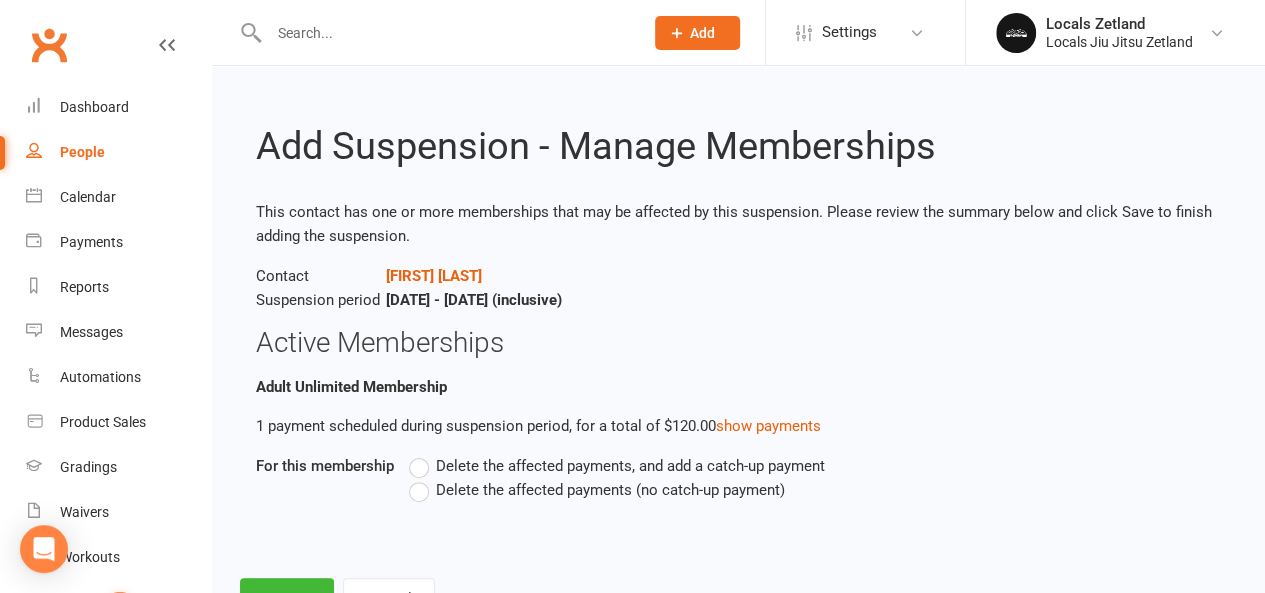 click on "Delete the affected payments (no catch-up payment)" at bounding box center (597, 490) 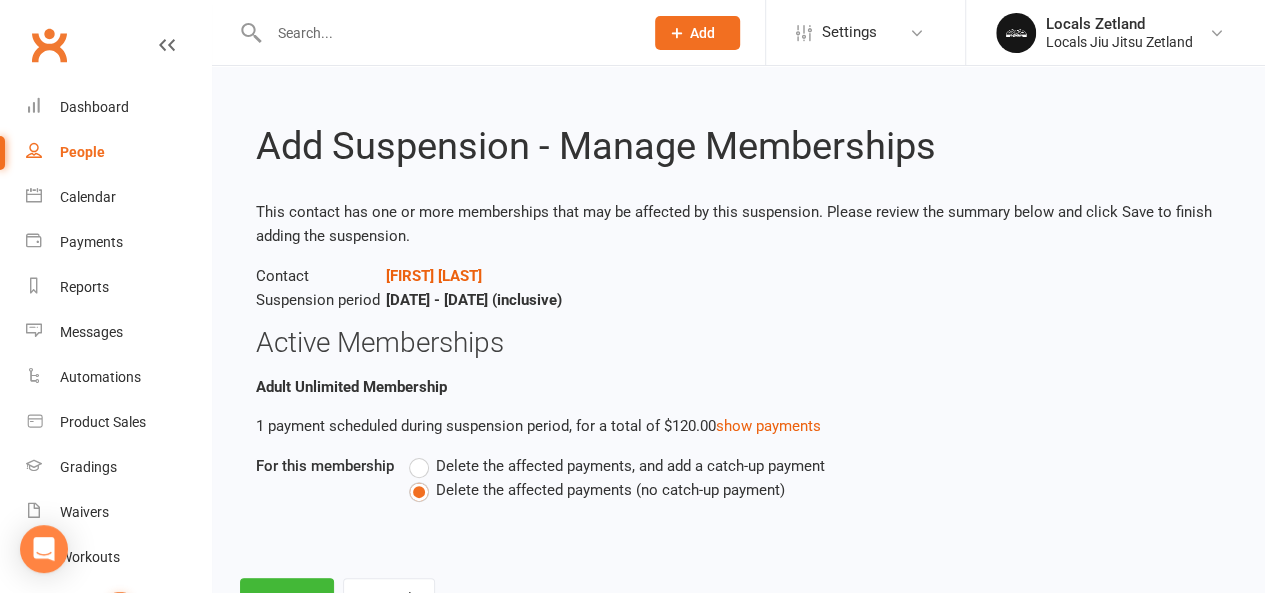 scroll, scrollTop: 82, scrollLeft: 0, axis: vertical 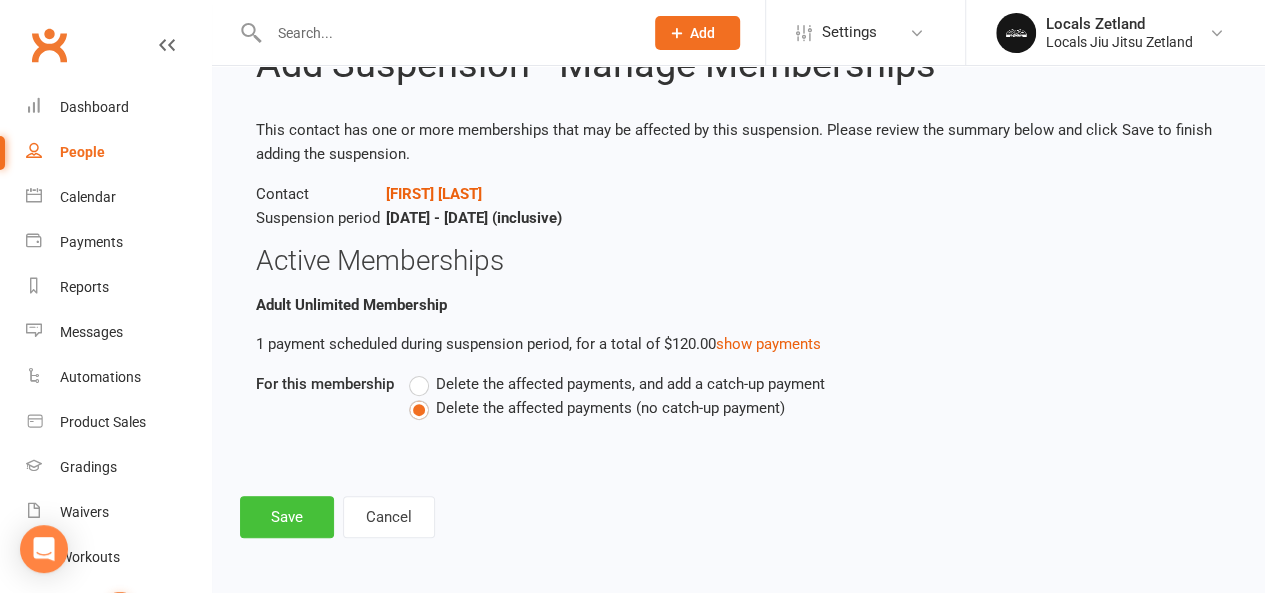click on "Save" at bounding box center [287, 517] 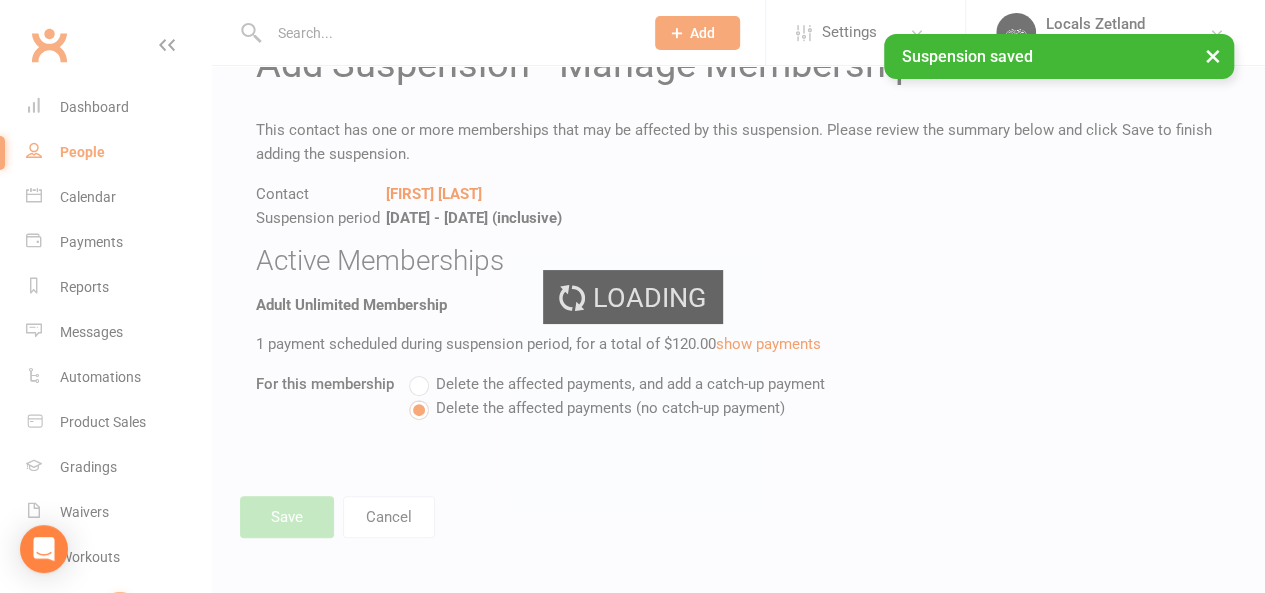 scroll, scrollTop: 0, scrollLeft: 0, axis: both 